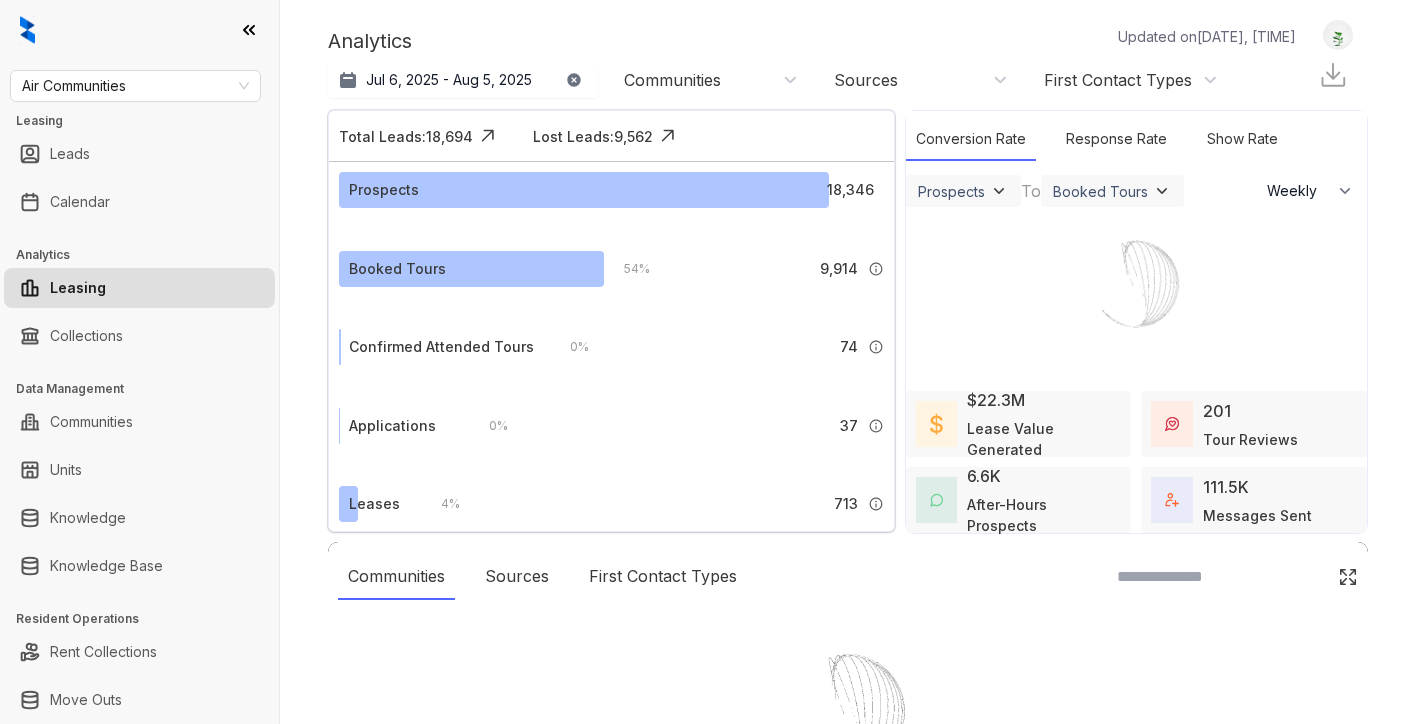 select on "******" 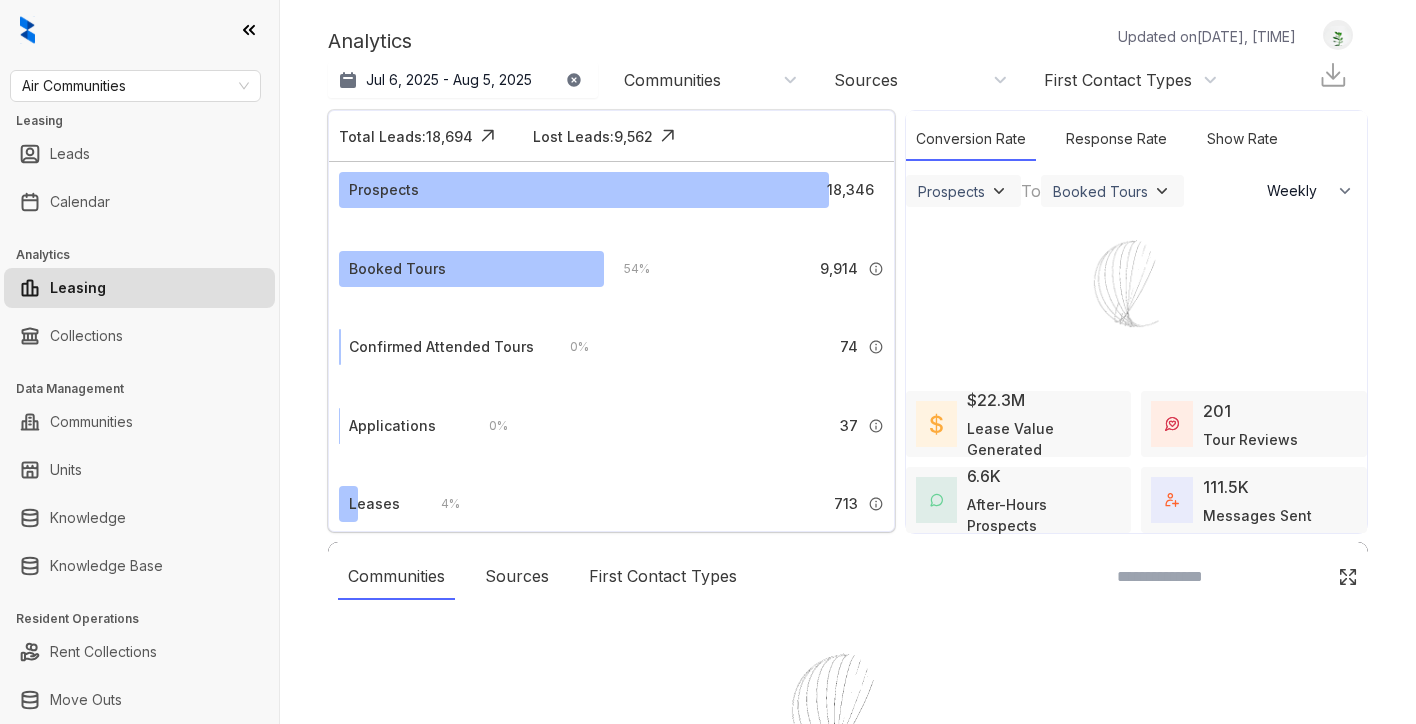 scroll, scrollTop: 0, scrollLeft: 0, axis: both 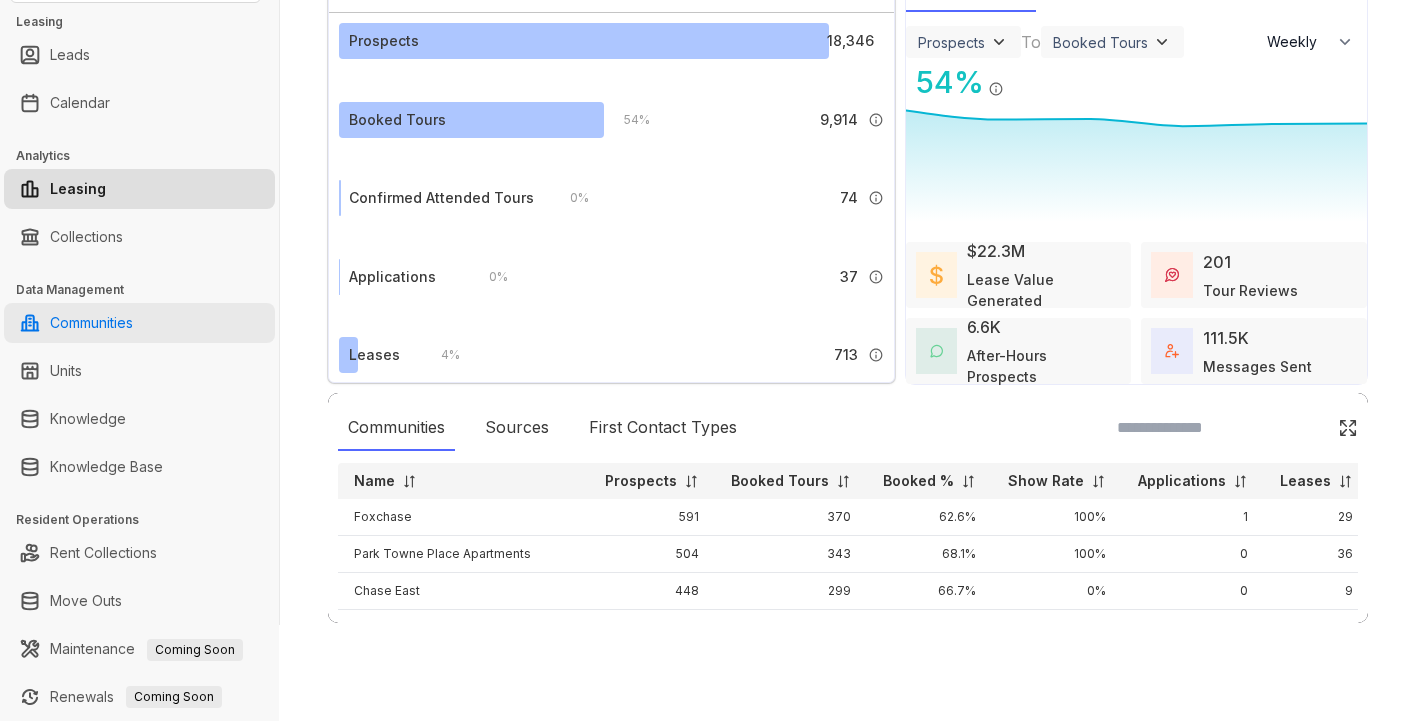 click on "Communities" at bounding box center (91, 323) 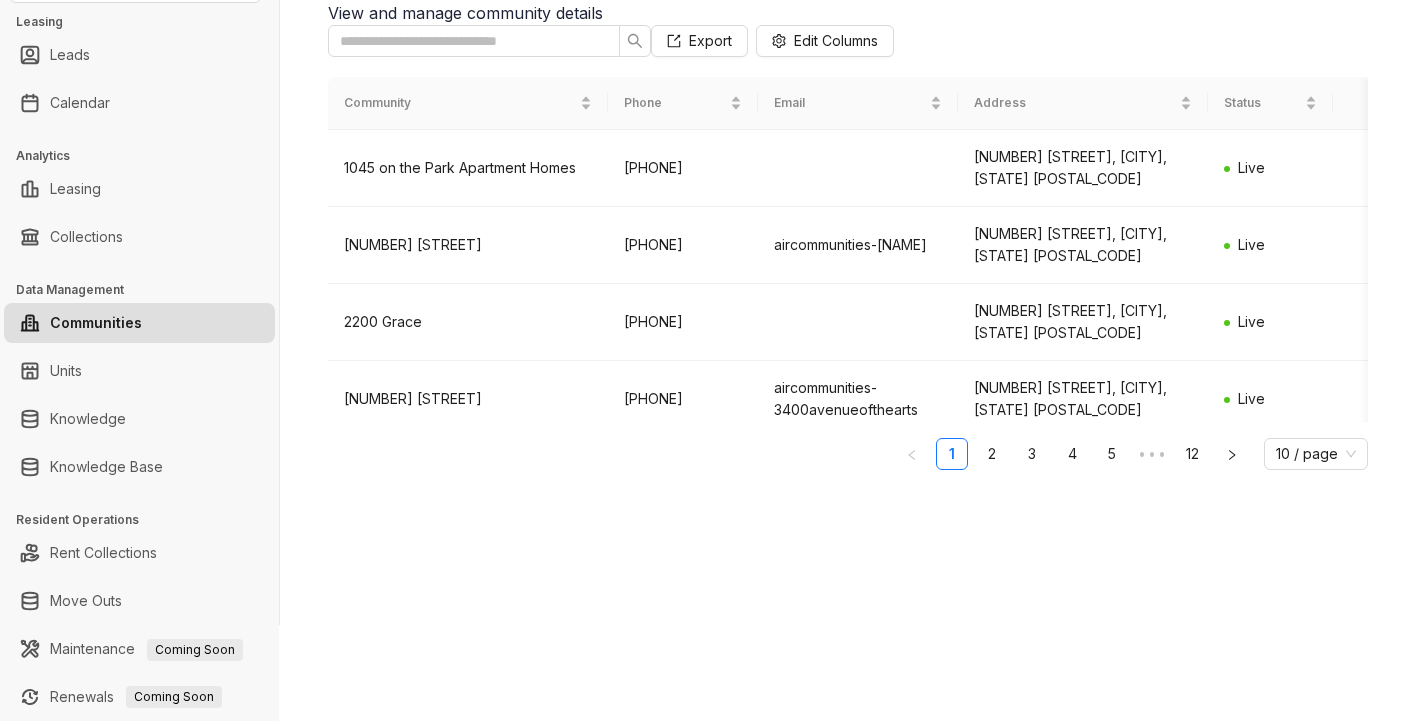 scroll, scrollTop: 0, scrollLeft: 0, axis: both 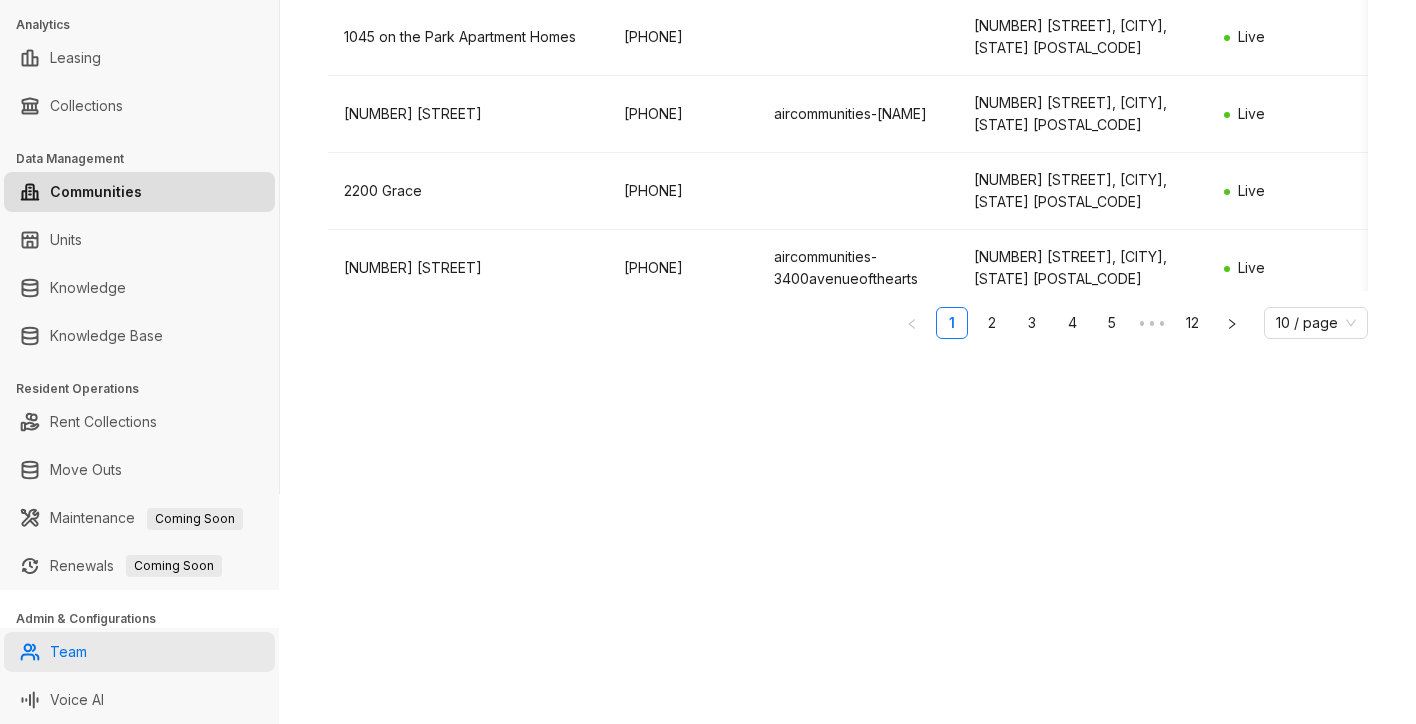 click on "Team" at bounding box center [68, 652] 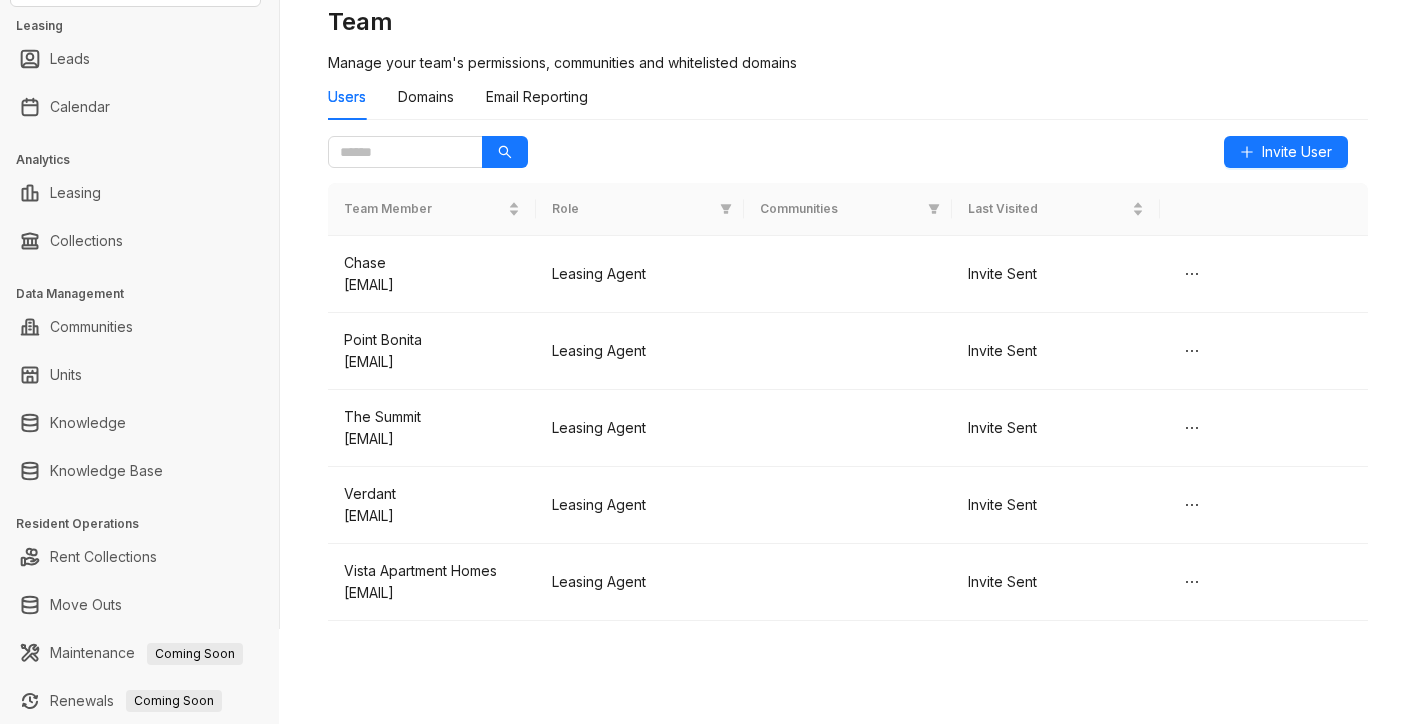 scroll, scrollTop: 230, scrollLeft: 0, axis: vertical 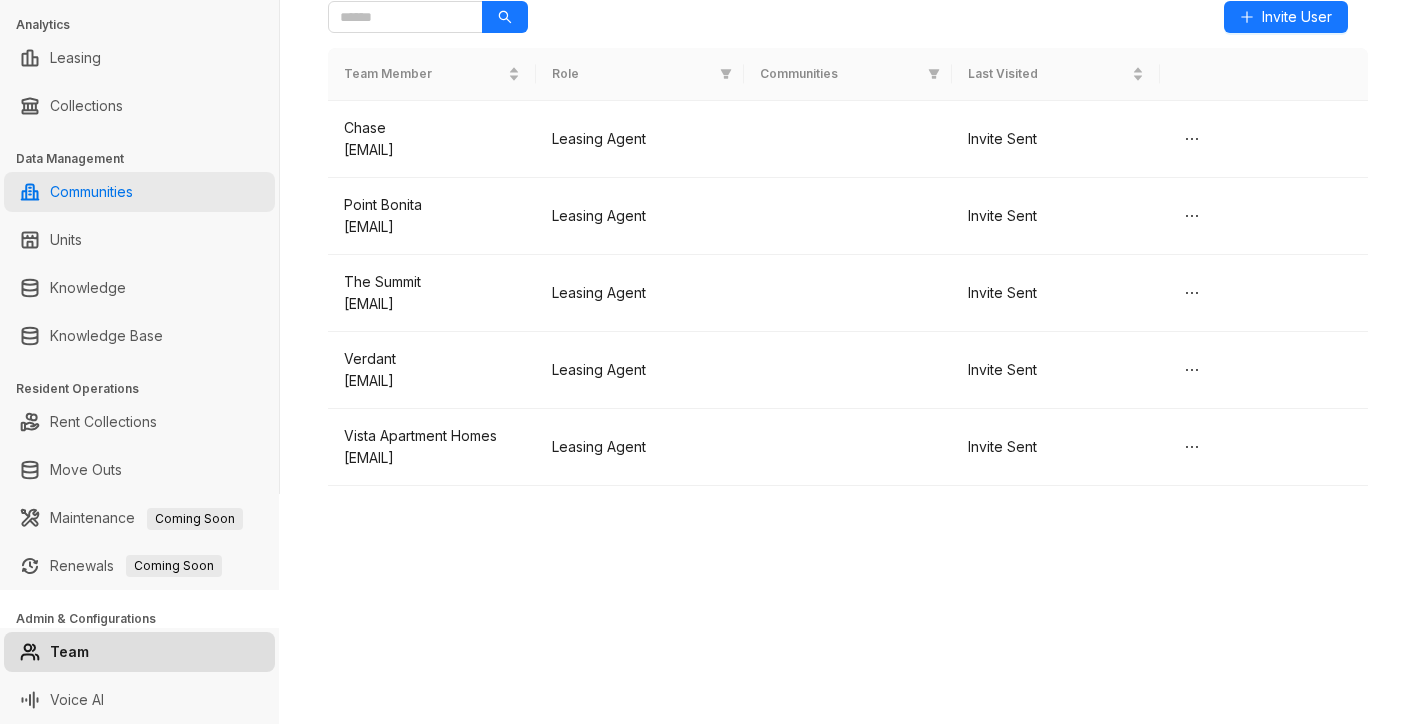 click on "Communities" at bounding box center [91, 192] 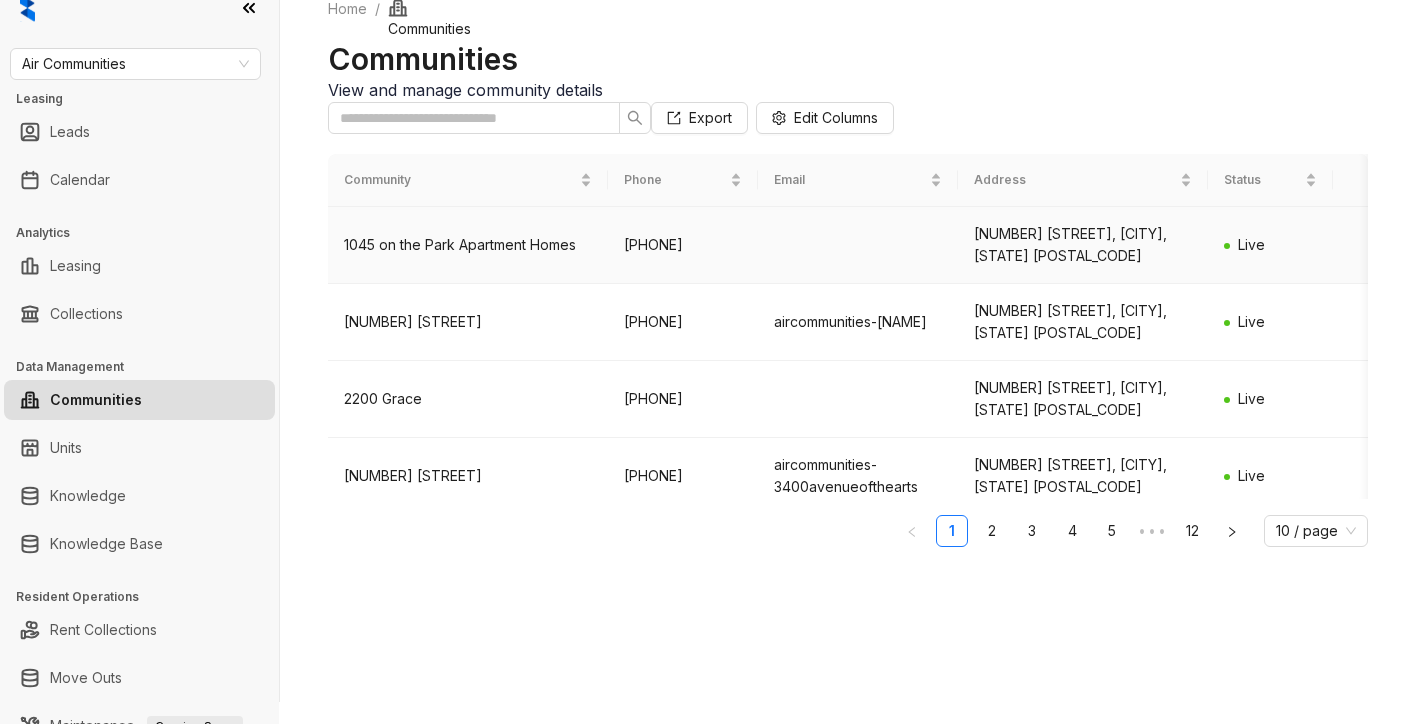 scroll, scrollTop: 24, scrollLeft: 0, axis: vertical 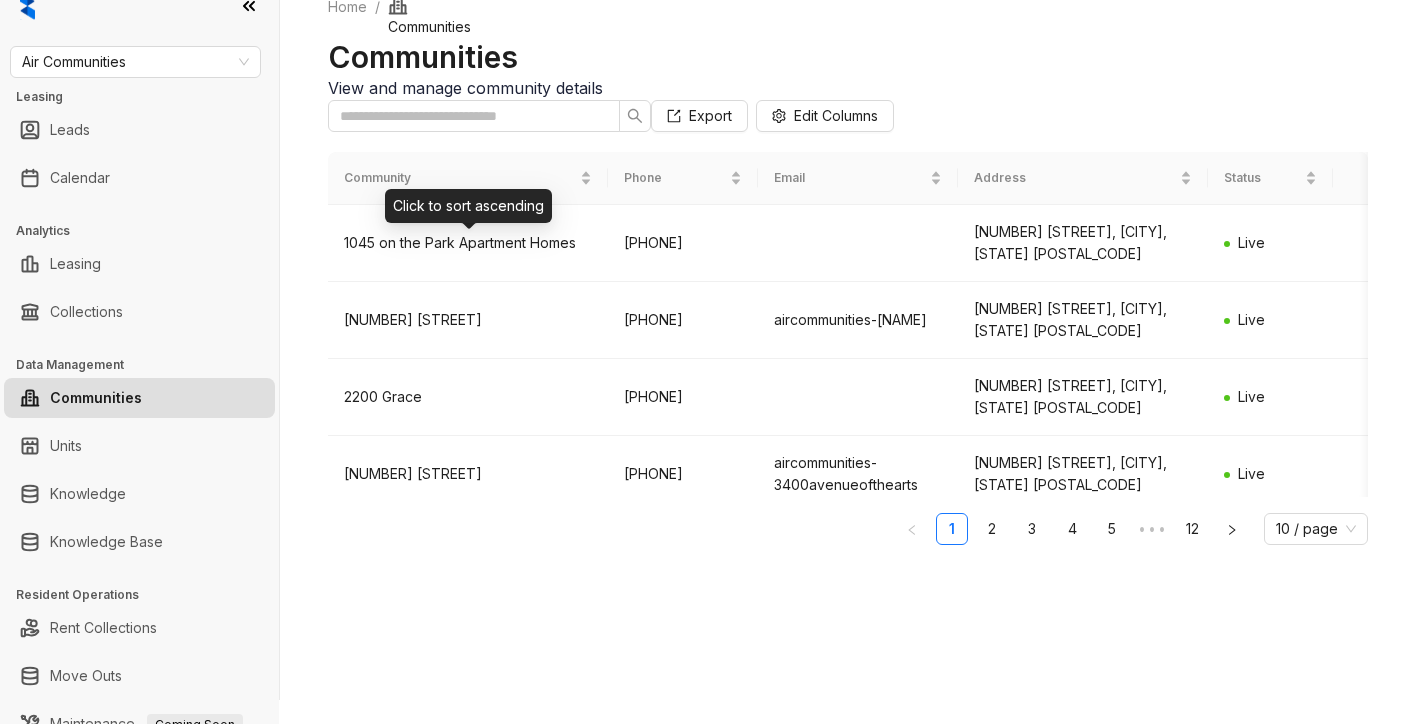 click on "Click to sort ascending" at bounding box center (468, 206) 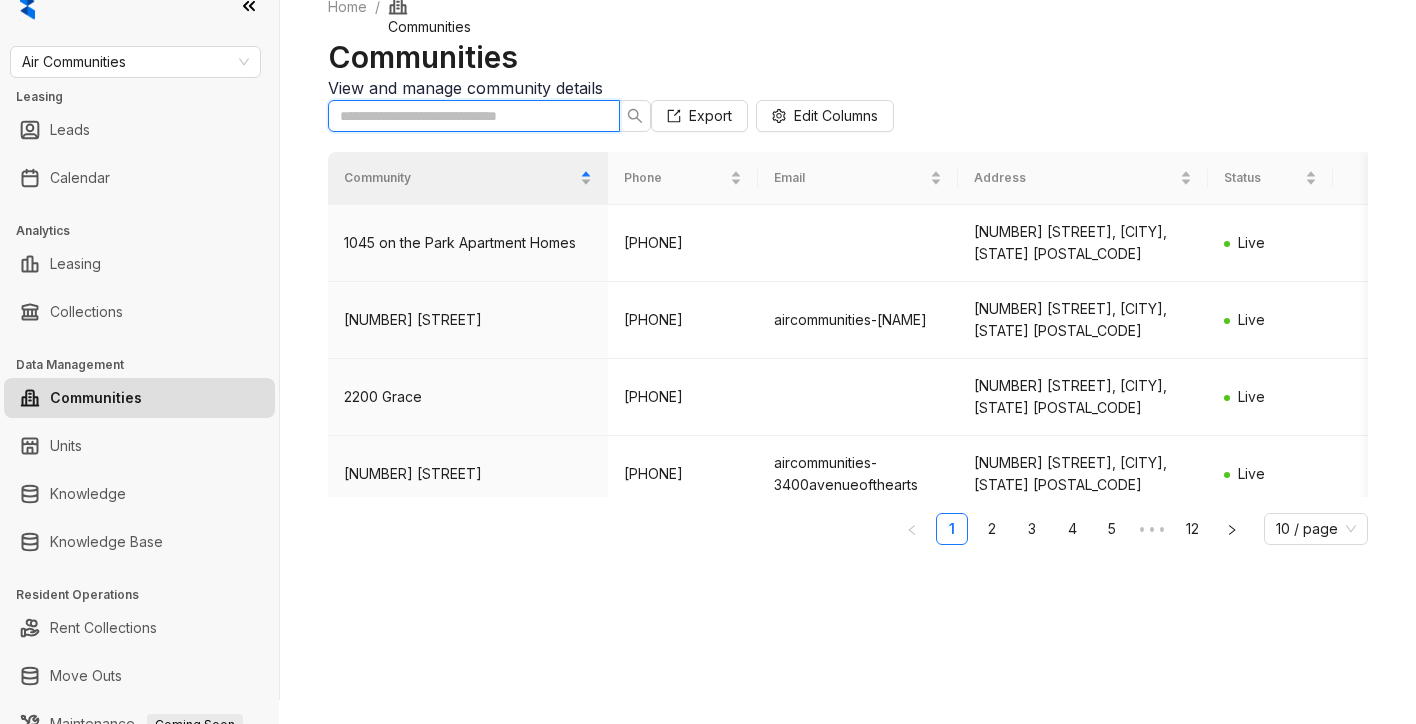 click at bounding box center (466, 116) 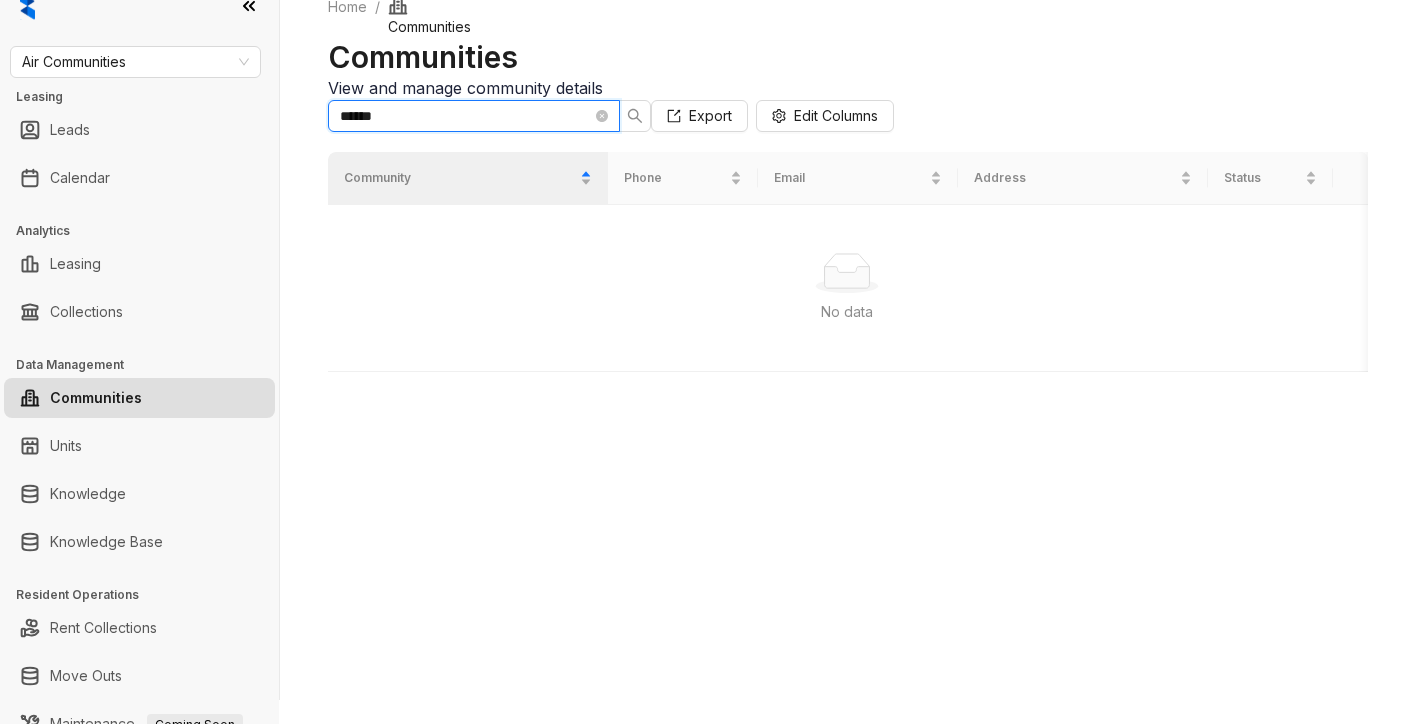 type on "******" 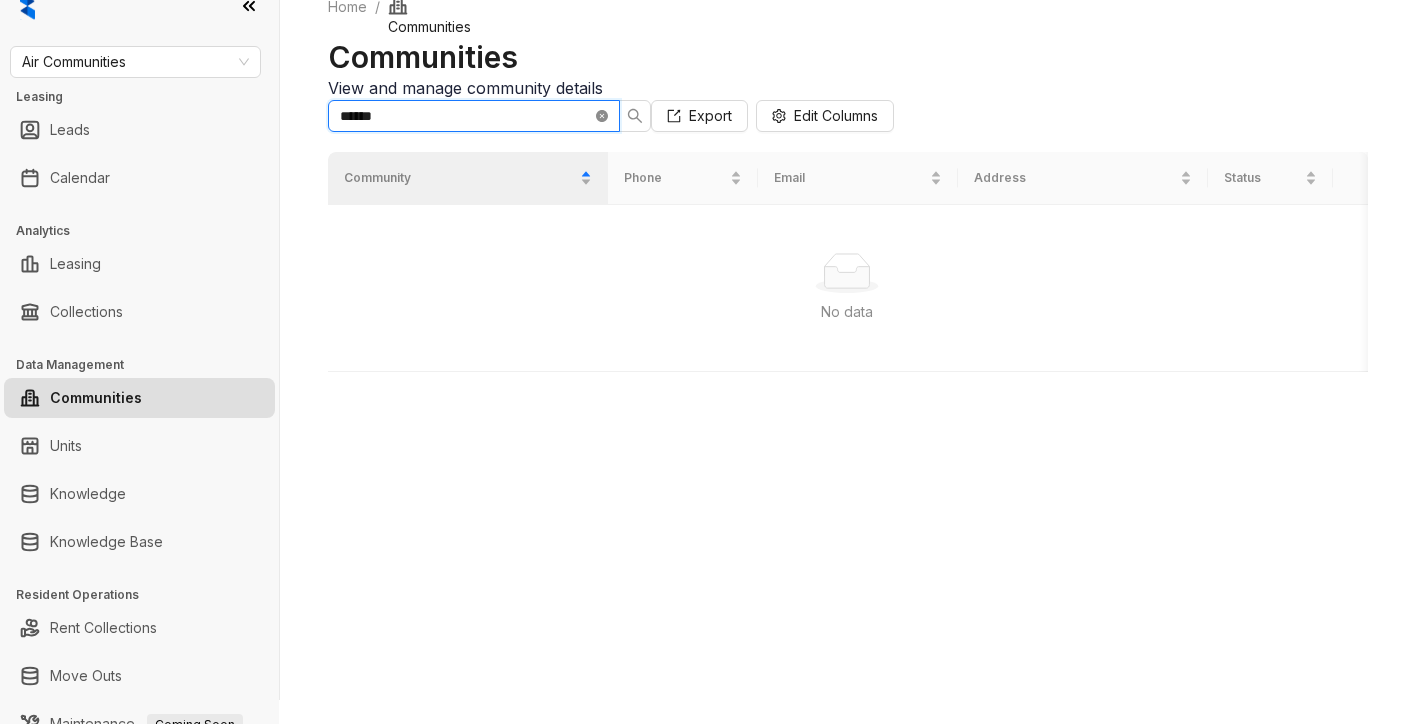 click 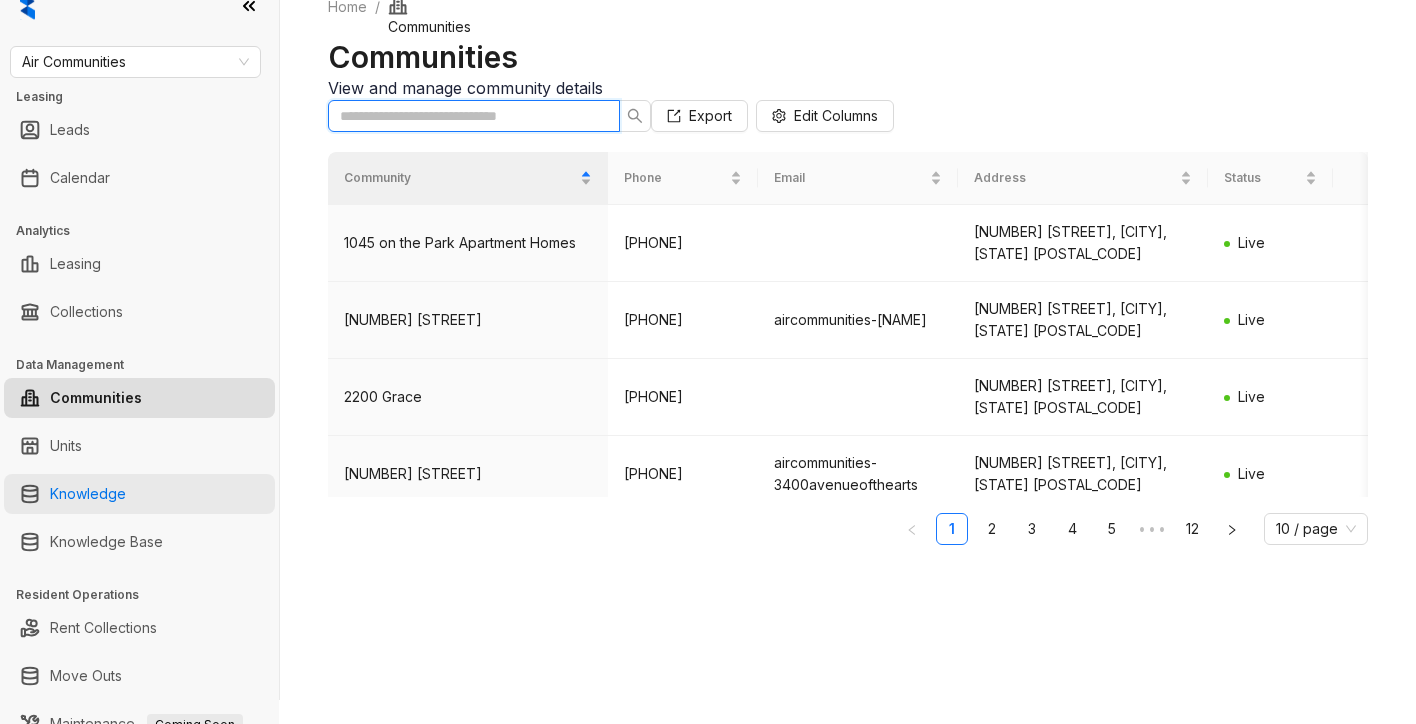 scroll, scrollTop: 230, scrollLeft: 0, axis: vertical 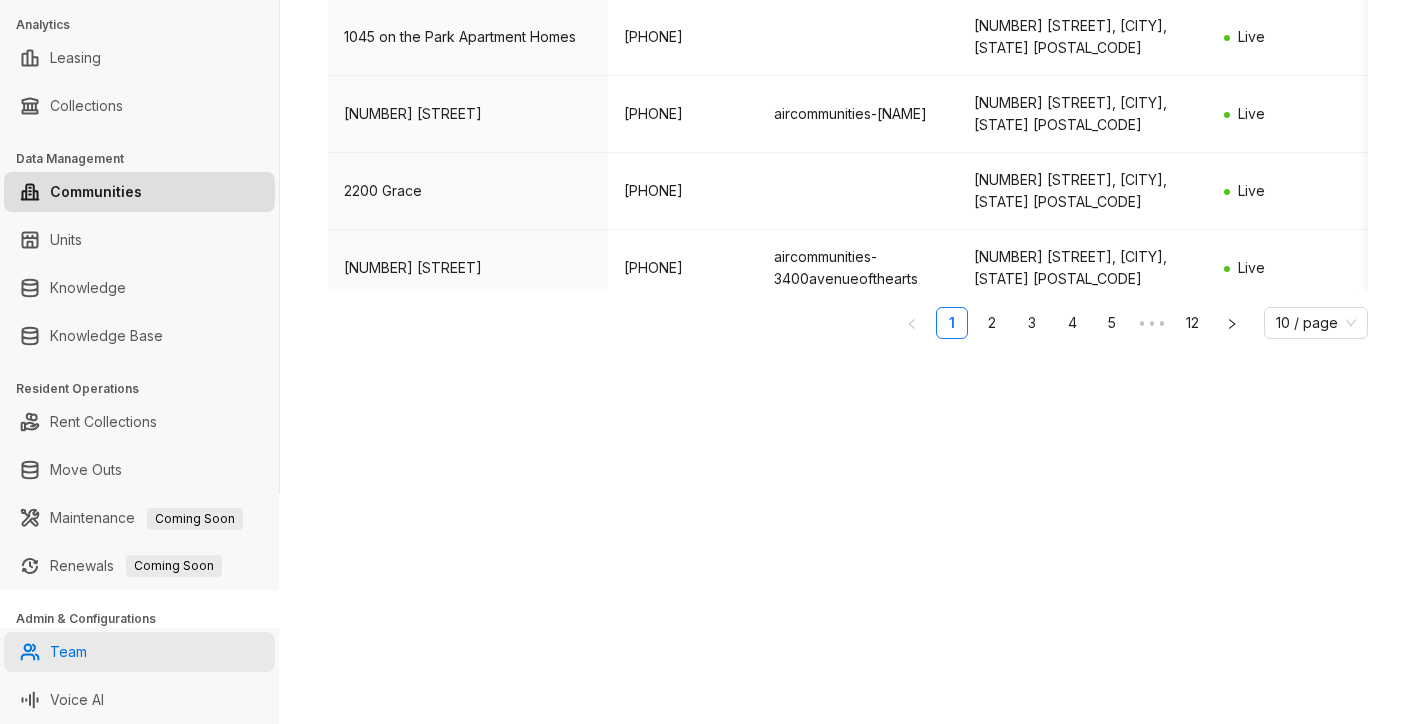 click on "Team" at bounding box center [68, 652] 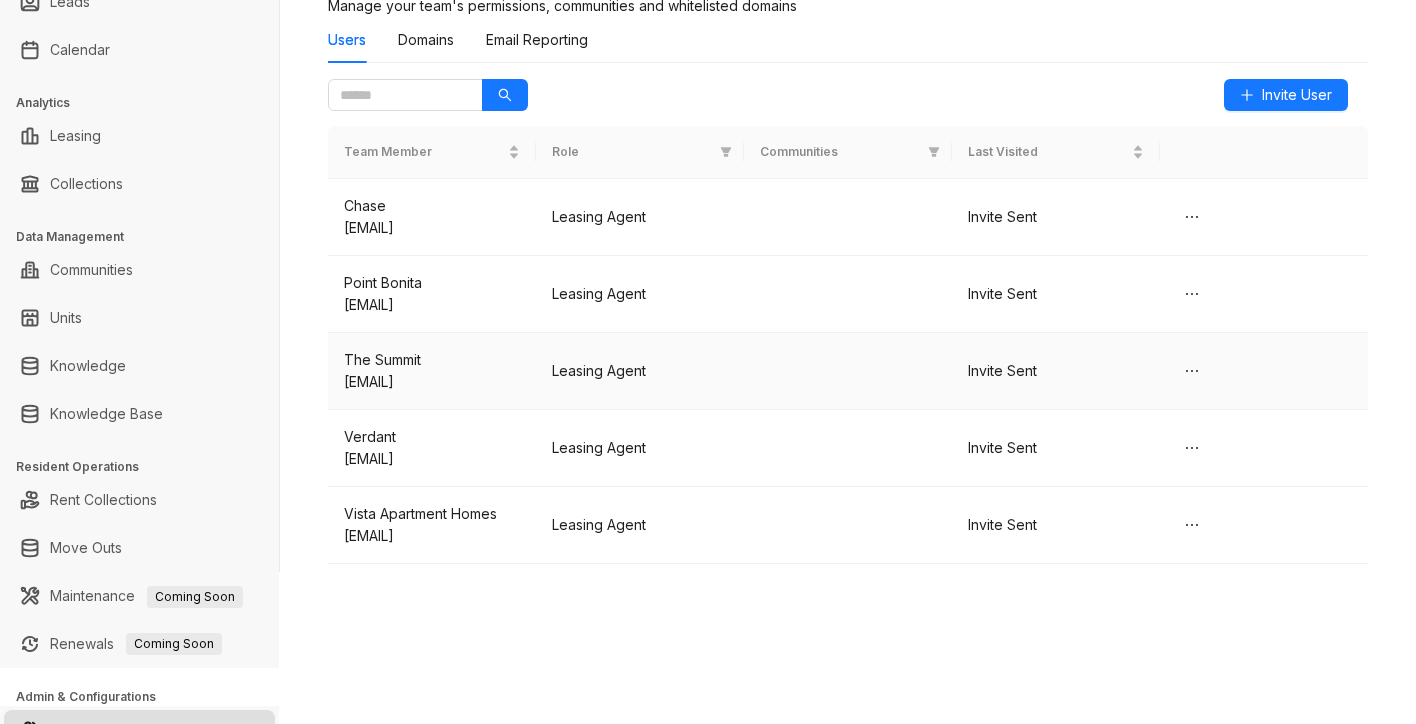 scroll, scrollTop: 153, scrollLeft: 0, axis: vertical 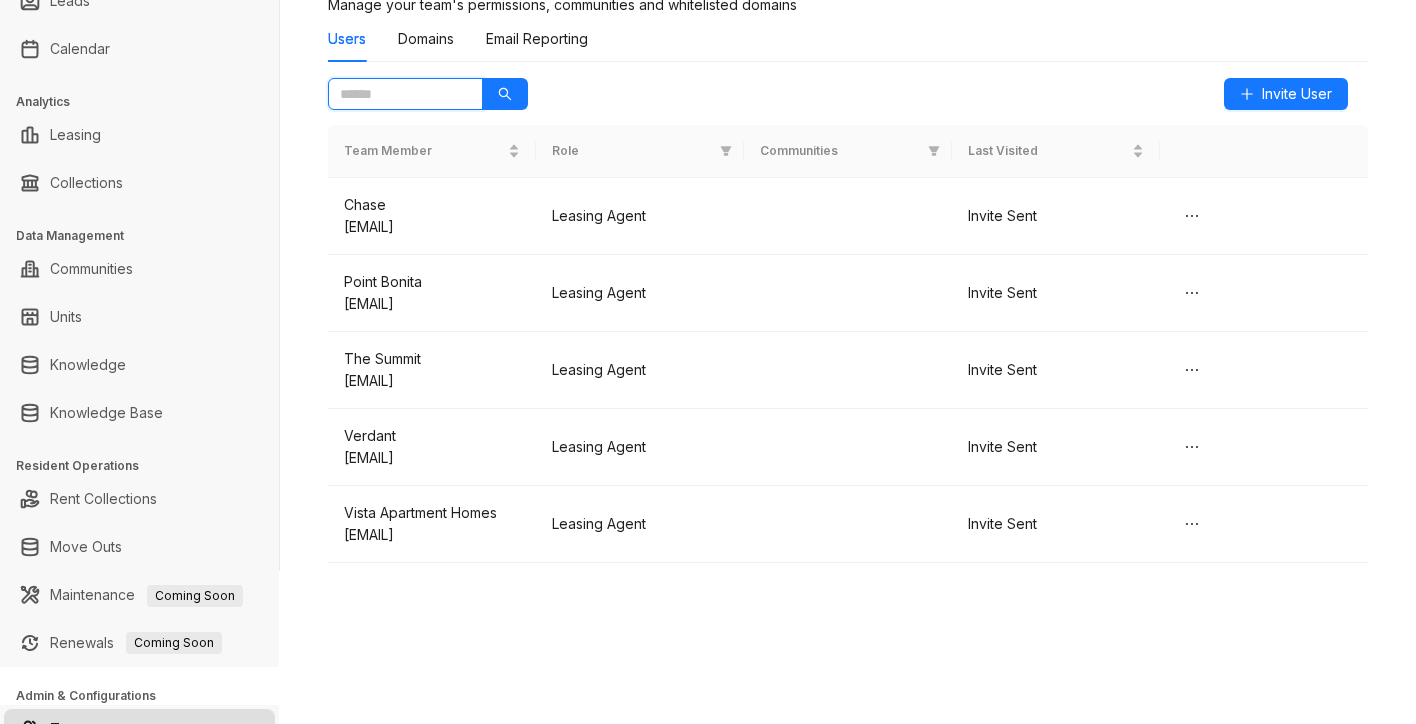 click at bounding box center (397, 94) 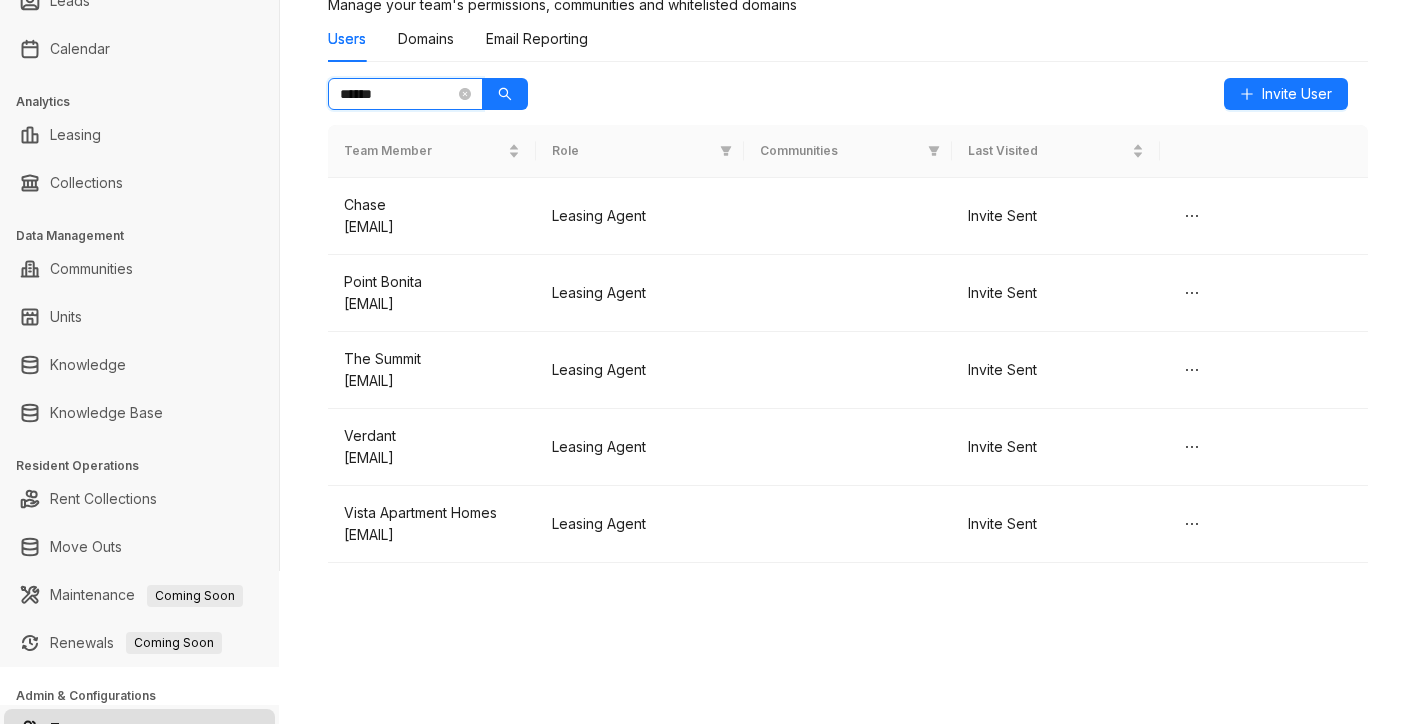type on "******" 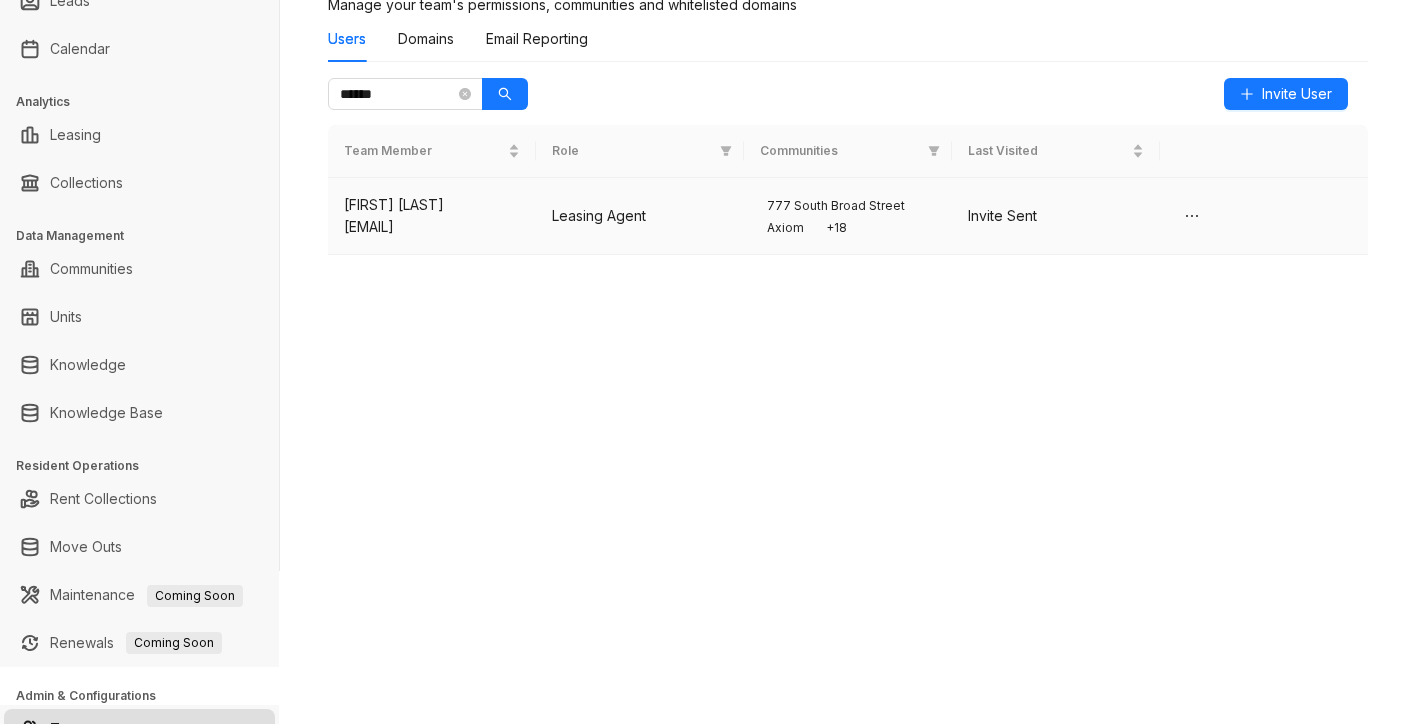 click on "[EMAIL]" at bounding box center (432, 227) 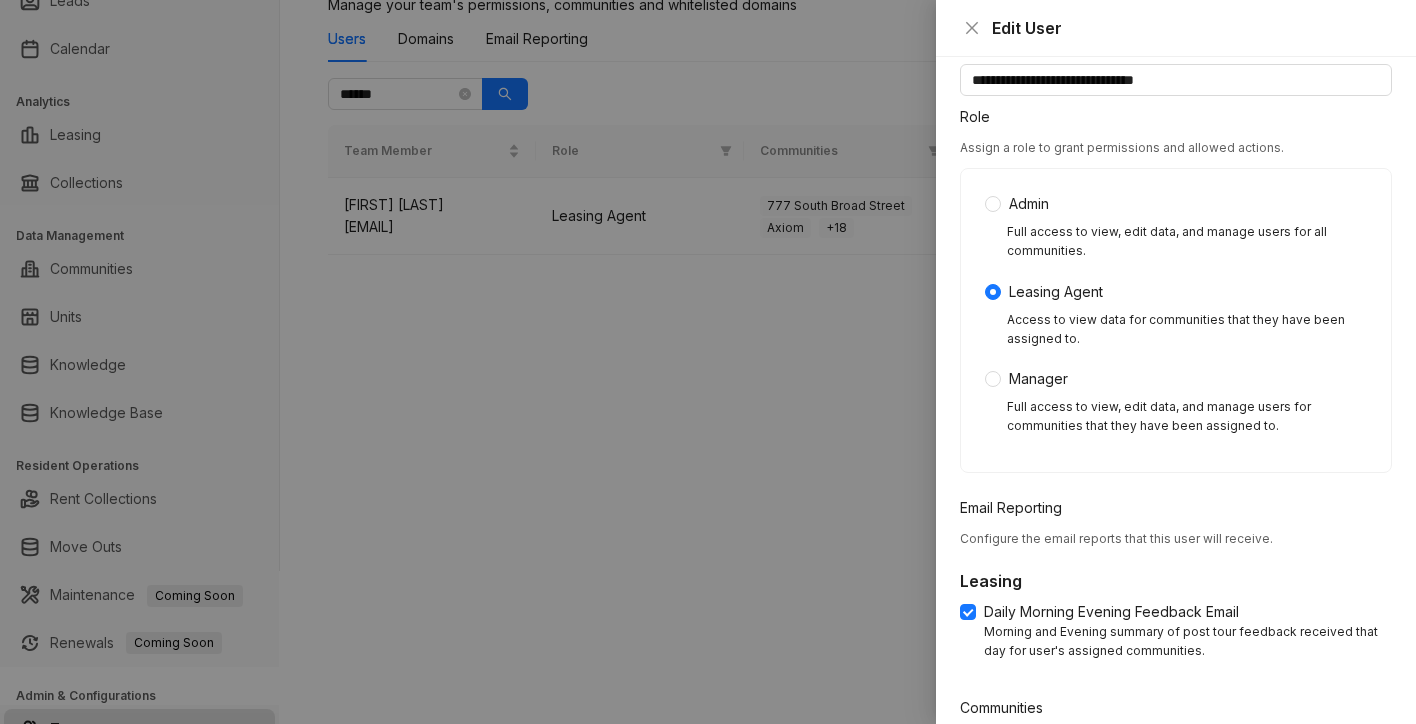 scroll, scrollTop: 542, scrollLeft: 0, axis: vertical 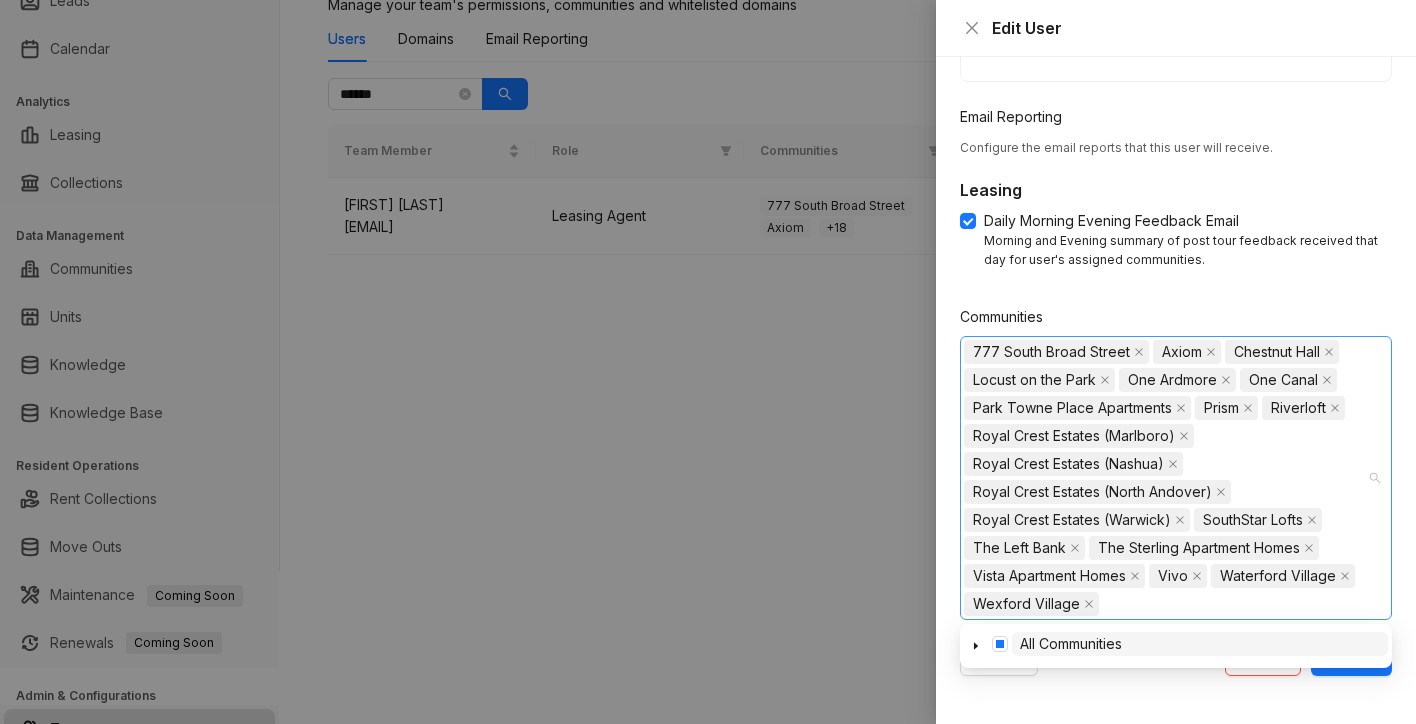 click on "[NUMBER] [STREET] [NAME] [NAME] [NAME] [NAME] [NAME] [NAME] [NAME] [NAME] [NAME] [NAME] [NAME] [NAME] [NAME] [NAME] [NAME] [NAME] [NAME] [NAME] [NAME] [NAME]" at bounding box center (1165, 478) 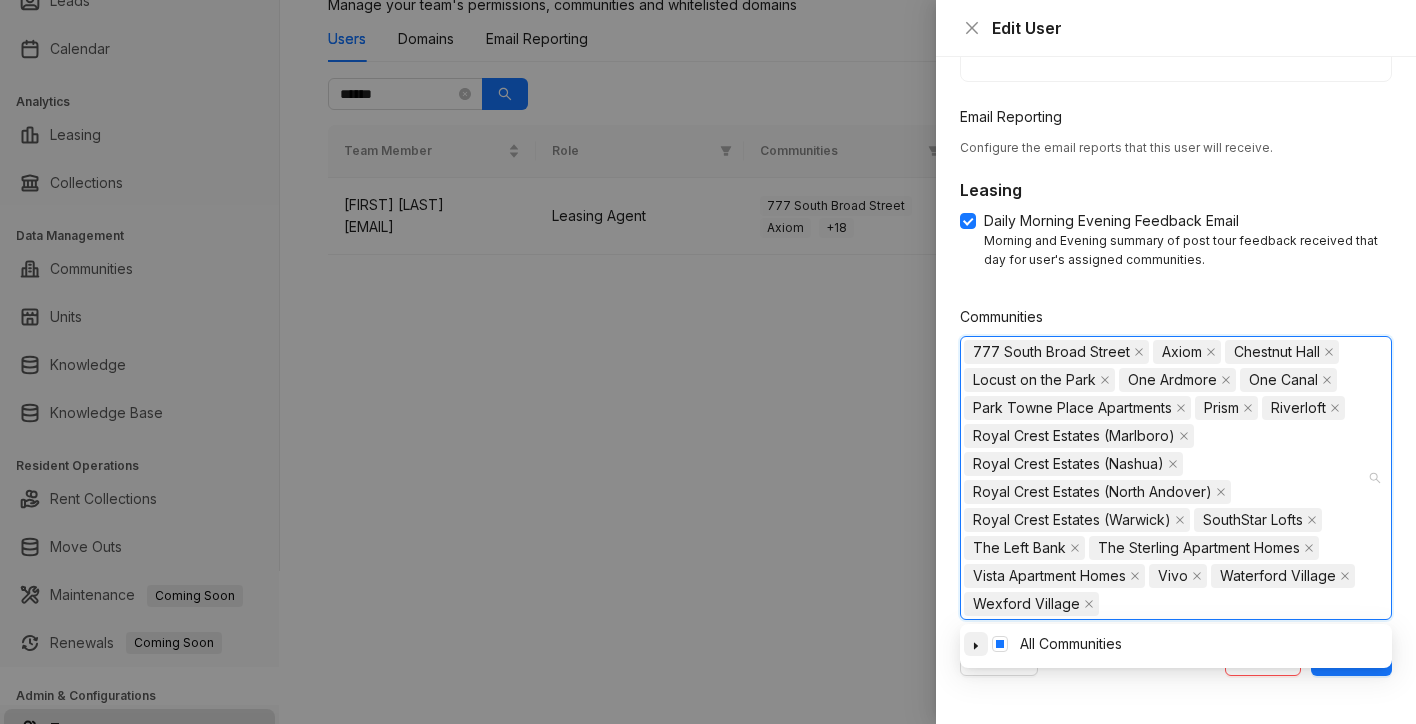 click 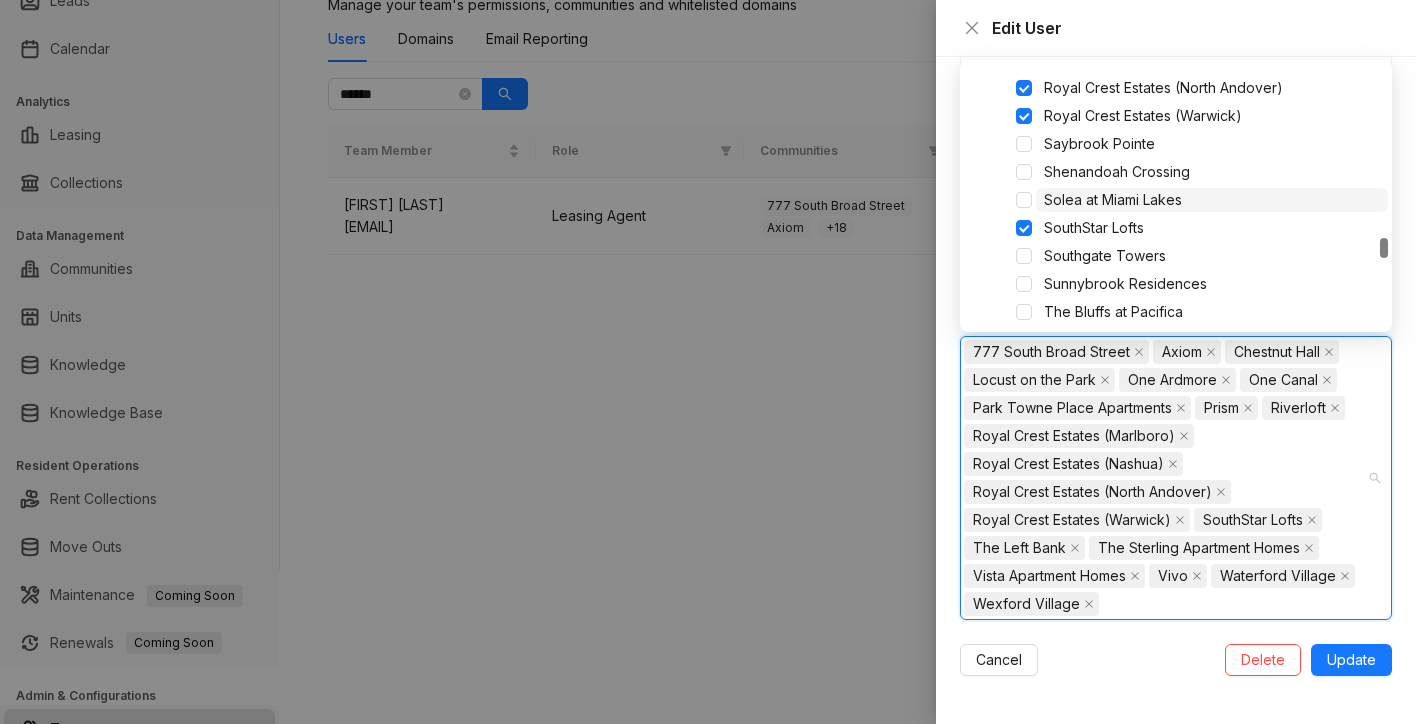 scroll, scrollTop: 2216, scrollLeft: 0, axis: vertical 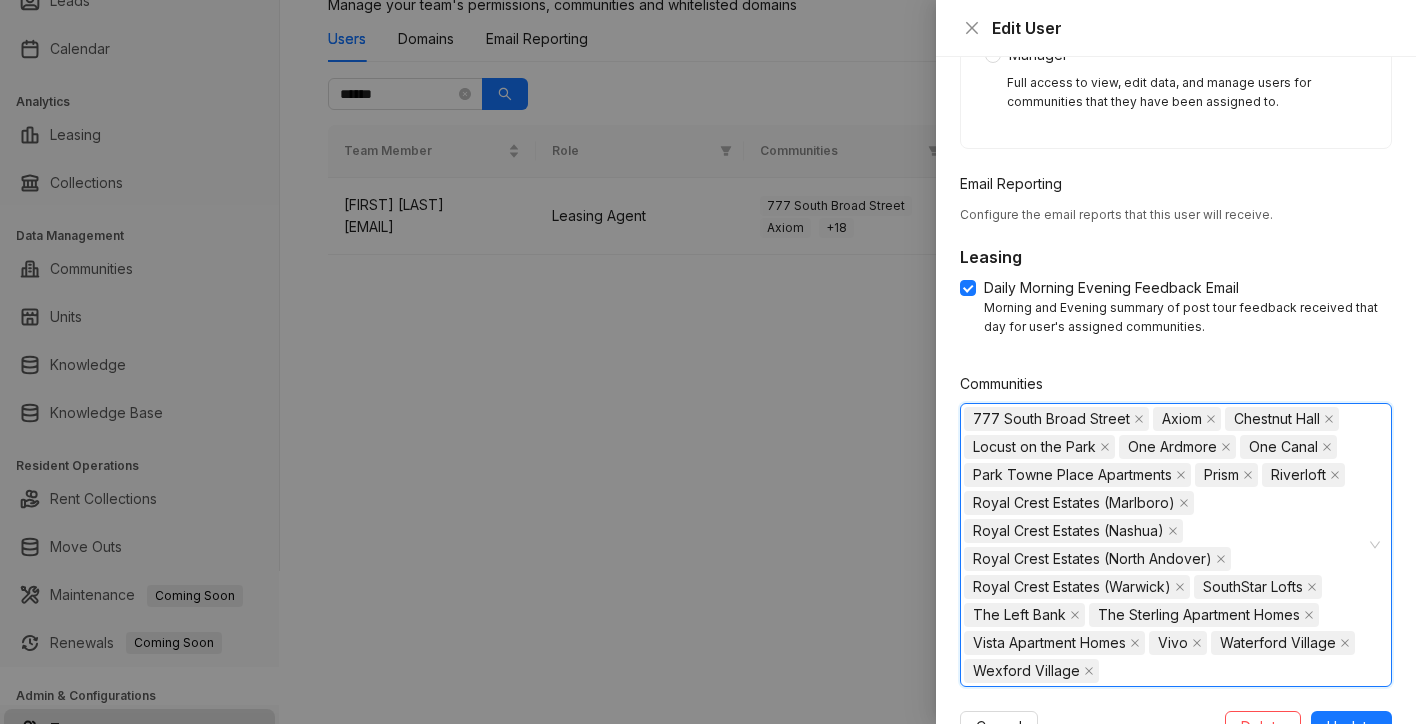 click on "[NUMBER] [STREET] [NAME] [NAME] [NAME] [NAME] [NAME] [NAME] [NAME] [NAME] [NAME] [NAME] [NAME] [NAME] [NAME] [NAME] [NAME] [NAME] [NAME] [NAME] [NAME] [NAME]" at bounding box center (1176, 545) 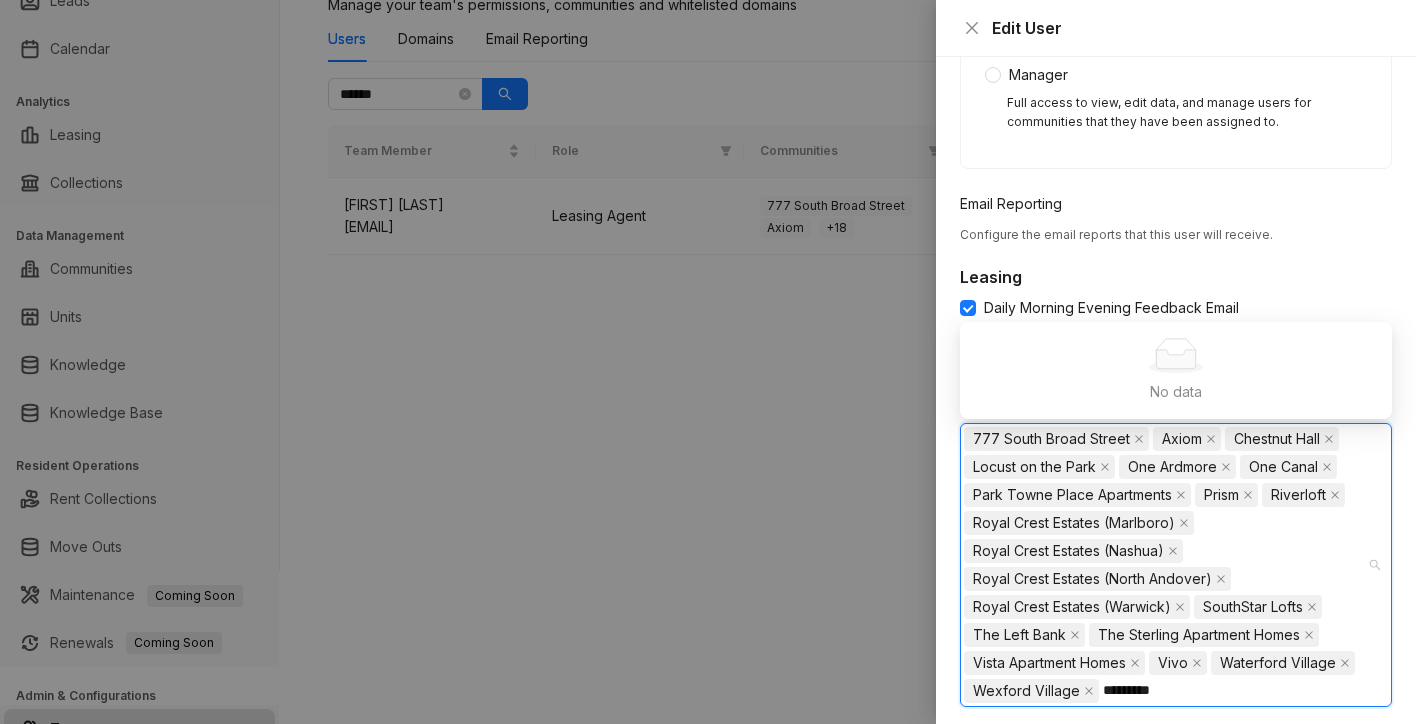 scroll, scrollTop: 542, scrollLeft: 0, axis: vertical 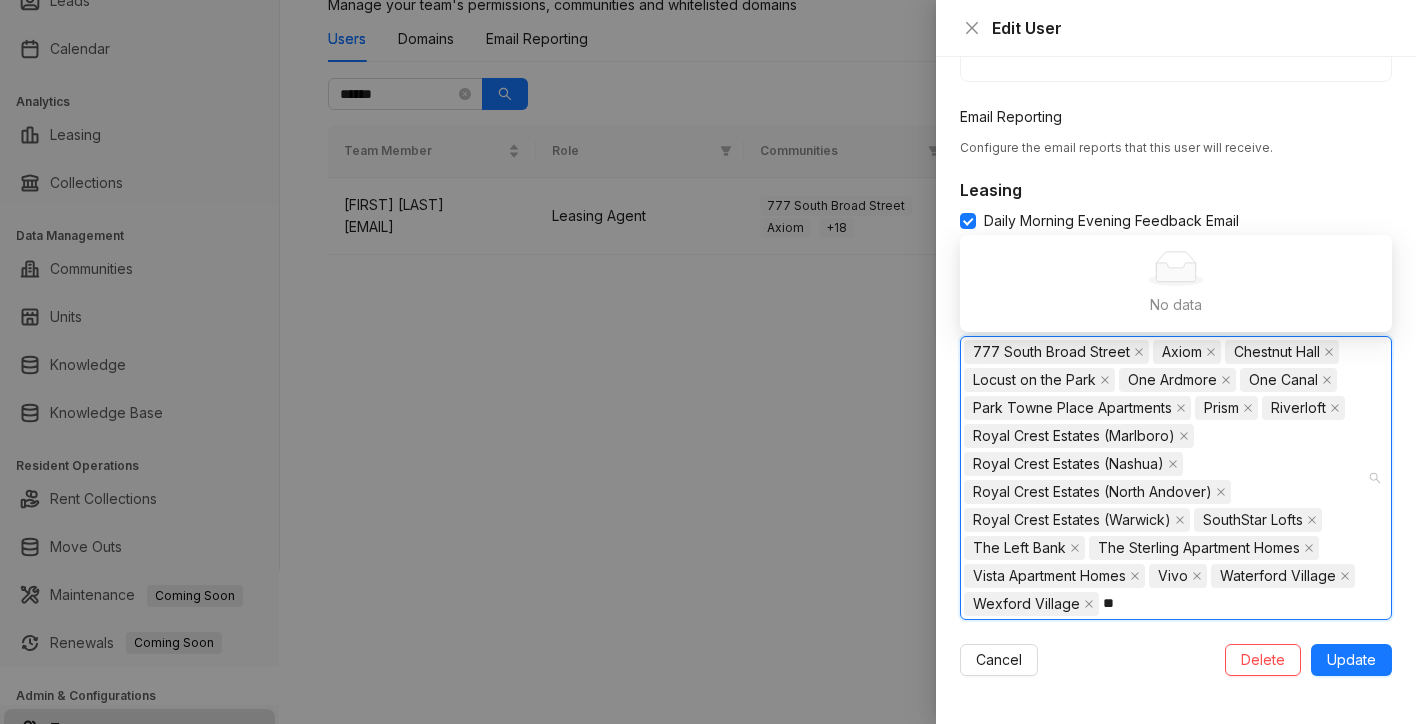 type on "*" 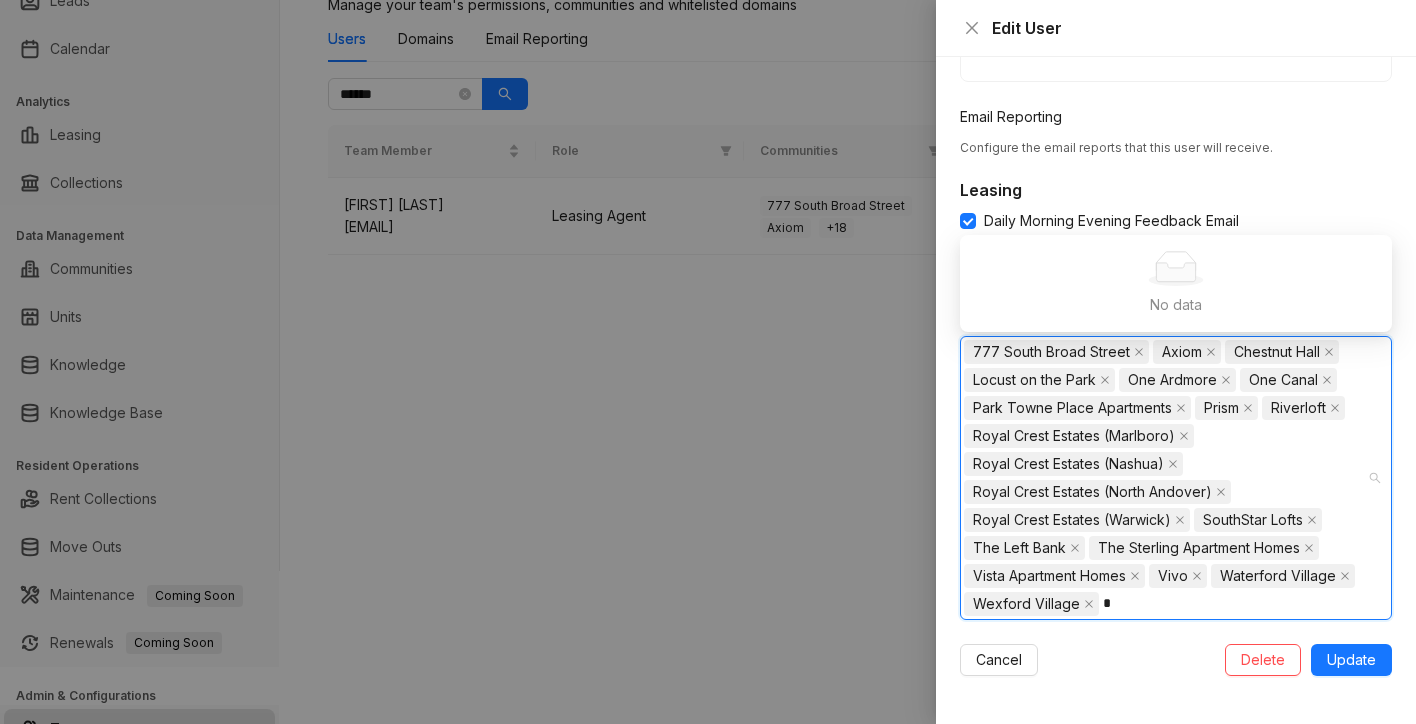 type 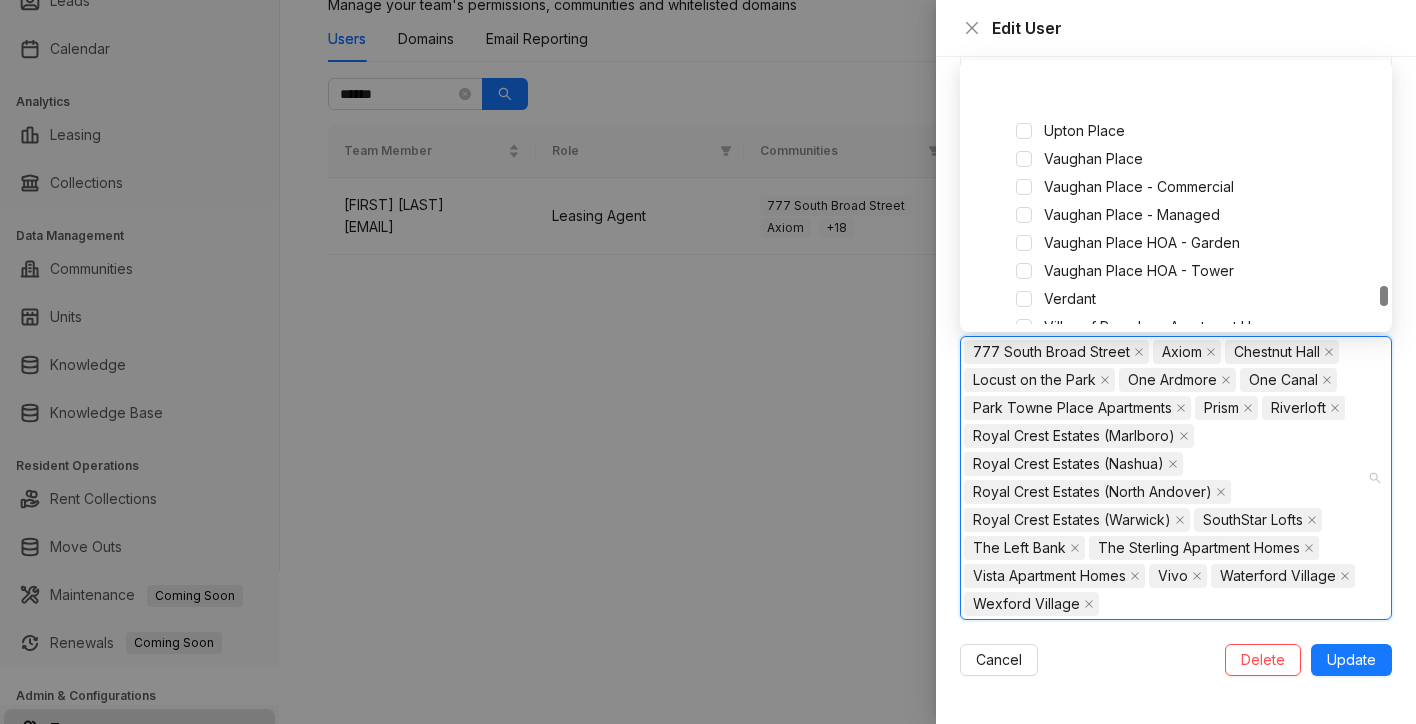 scroll, scrollTop: 2828, scrollLeft: 0, axis: vertical 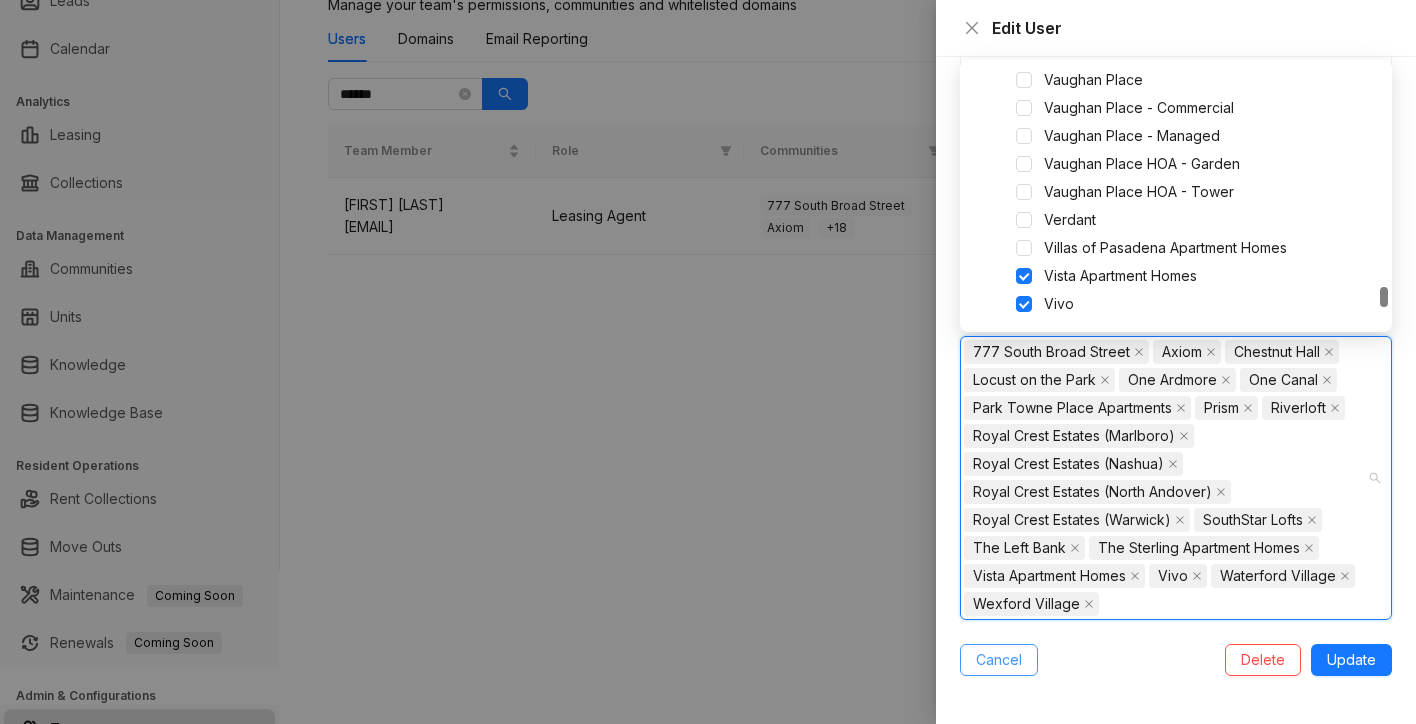 click on "Cancel" at bounding box center [999, 660] 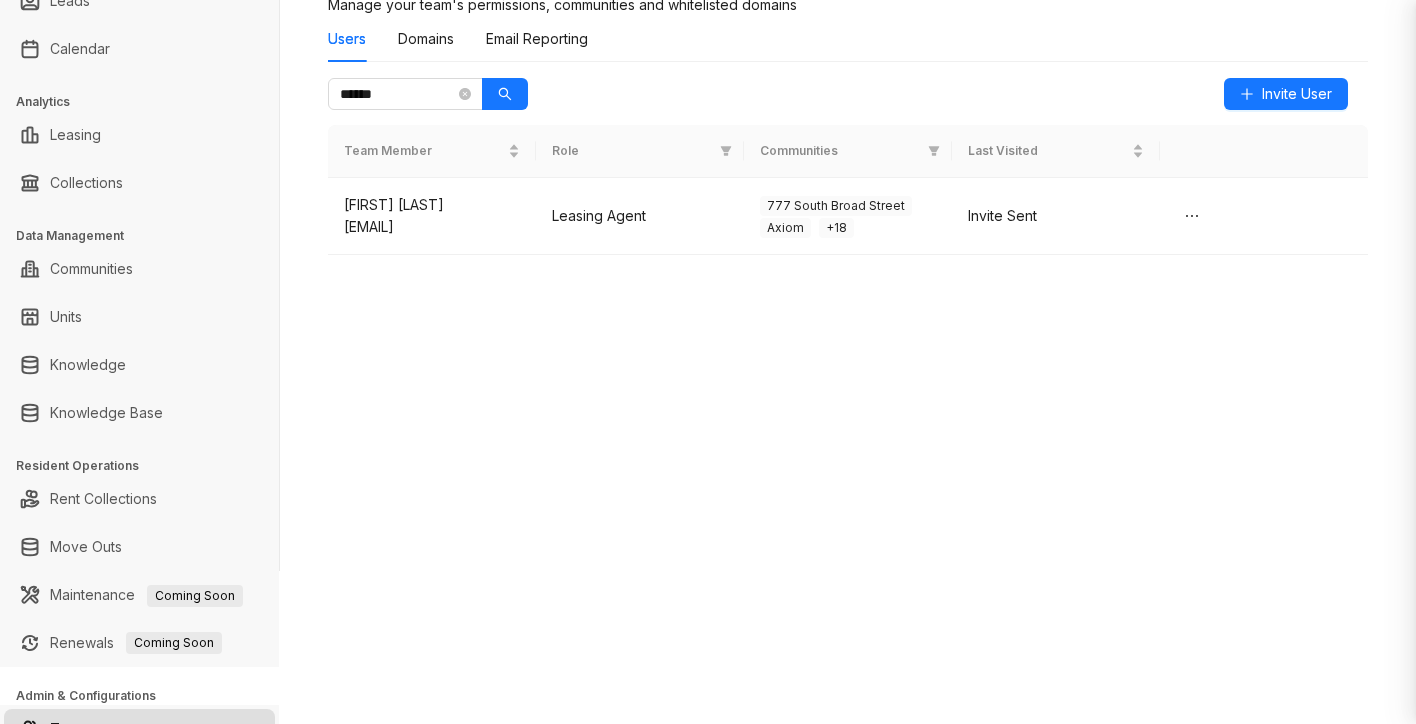 scroll, scrollTop: 542, scrollLeft: 0, axis: vertical 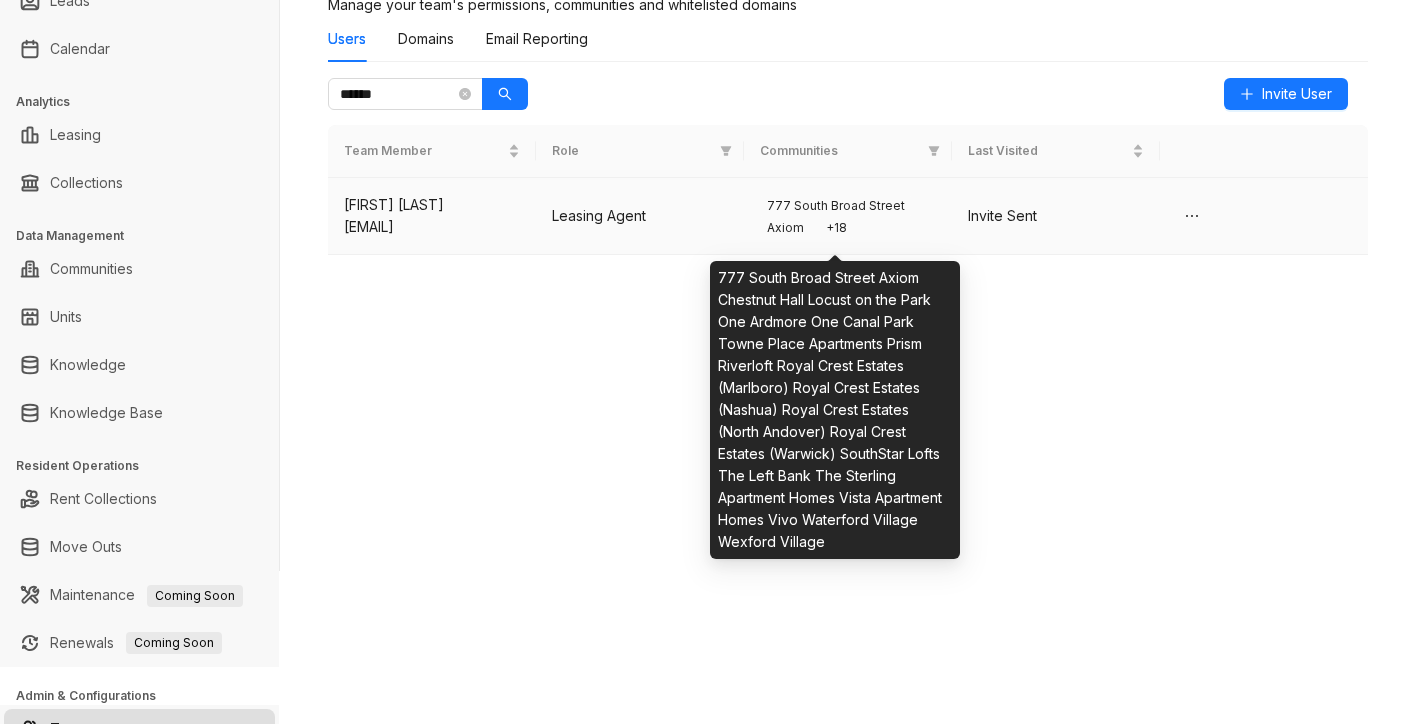 click on "[PHONE]" at bounding box center (836, 228) 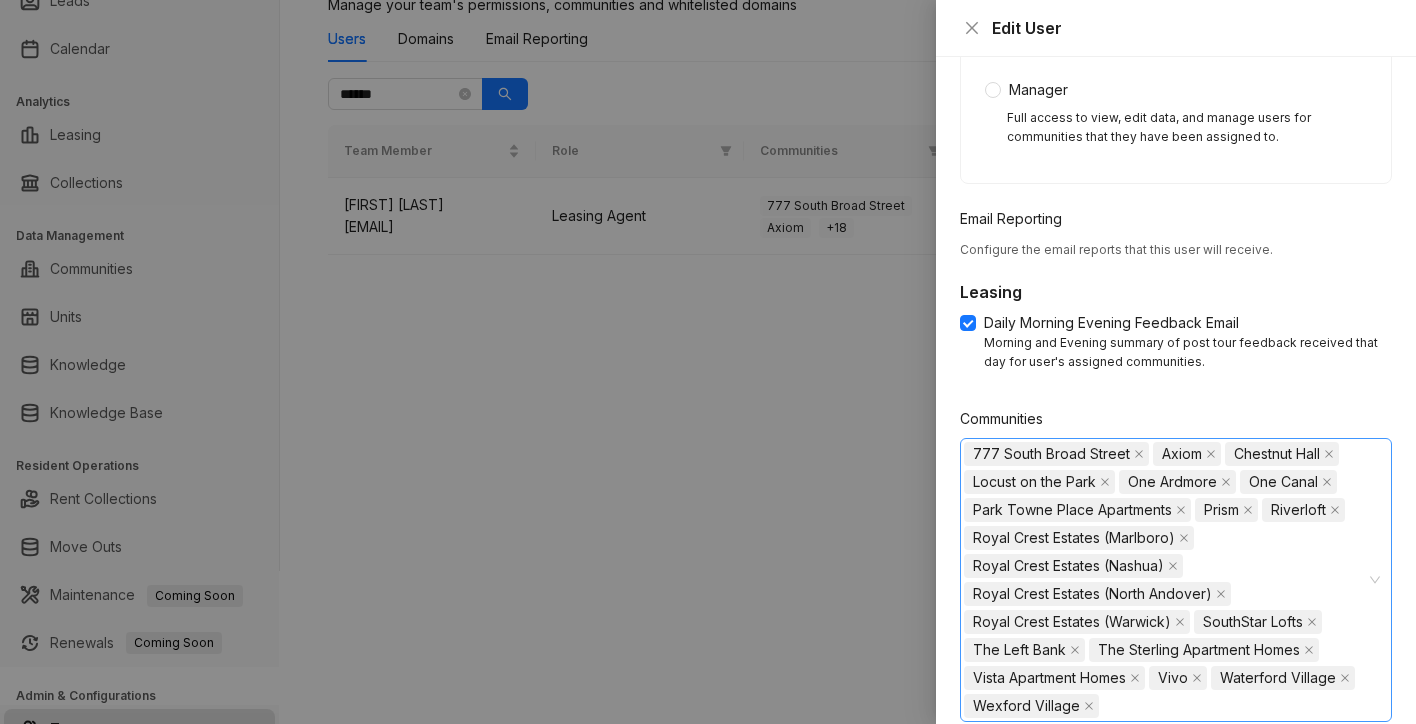 scroll, scrollTop: 542, scrollLeft: 0, axis: vertical 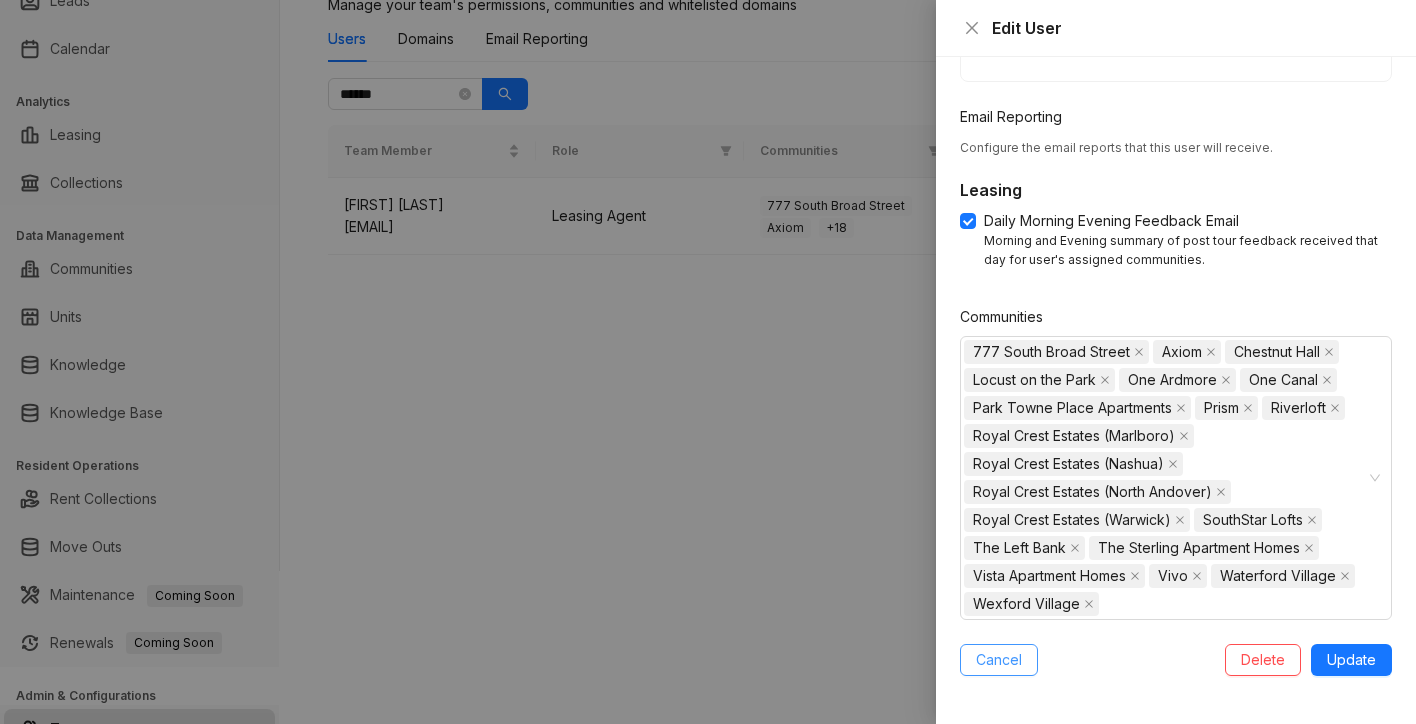 click on "Cancel" at bounding box center (999, 660) 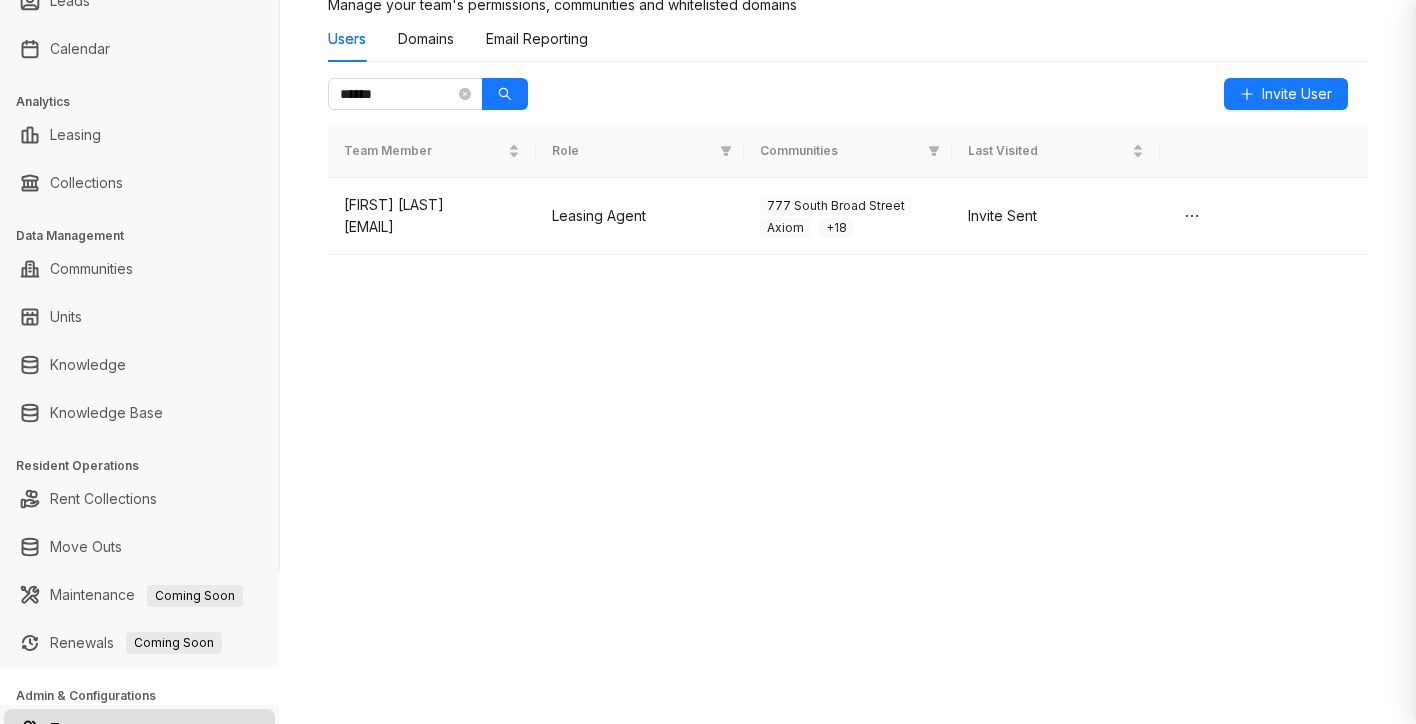scroll, scrollTop: 542, scrollLeft: 0, axis: vertical 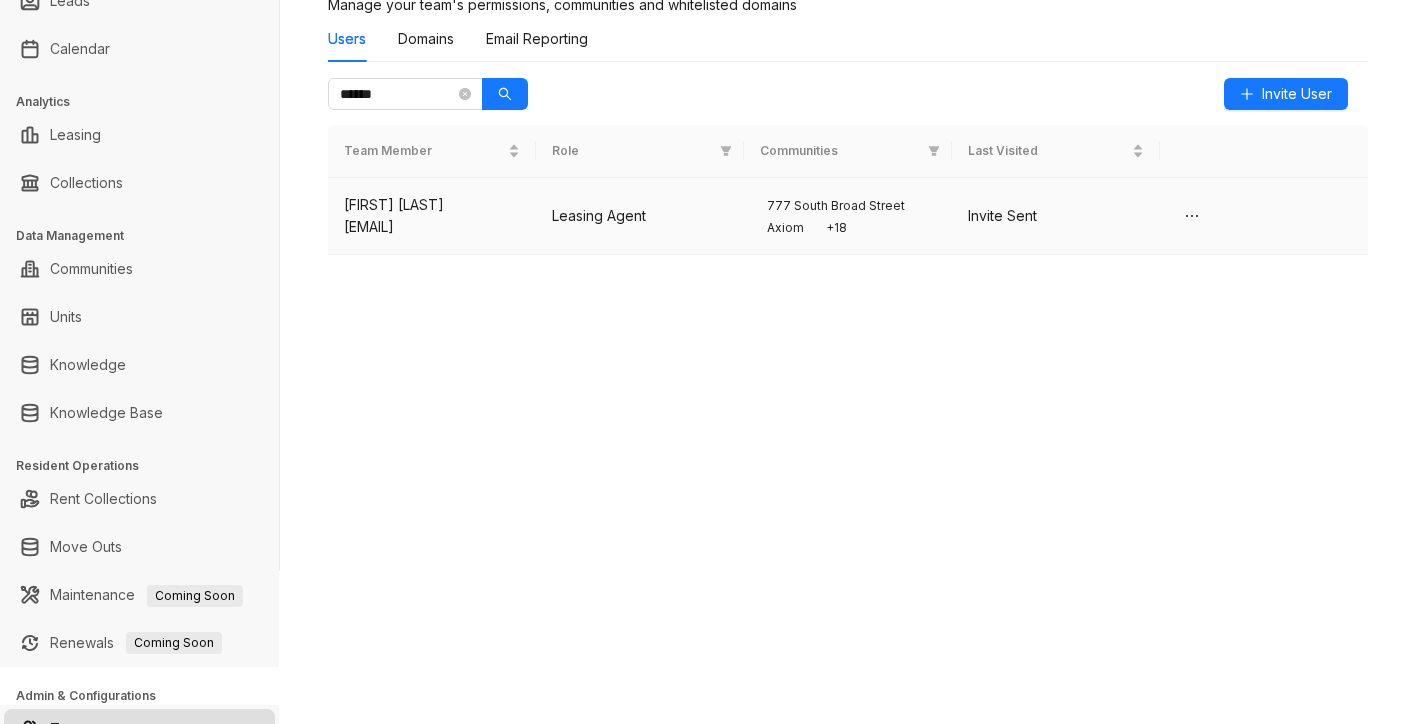 click on "777 South Broad Street" at bounding box center (836, 206) 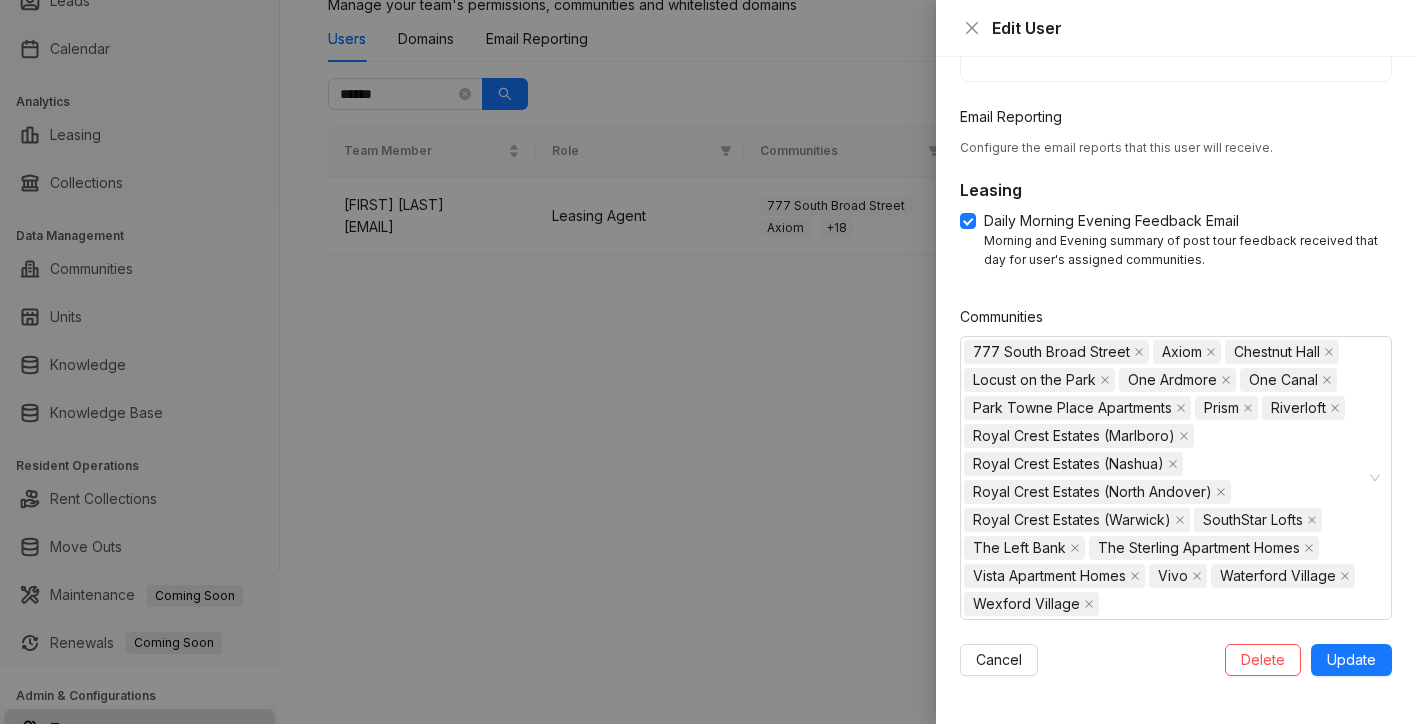 click at bounding box center (708, 362) 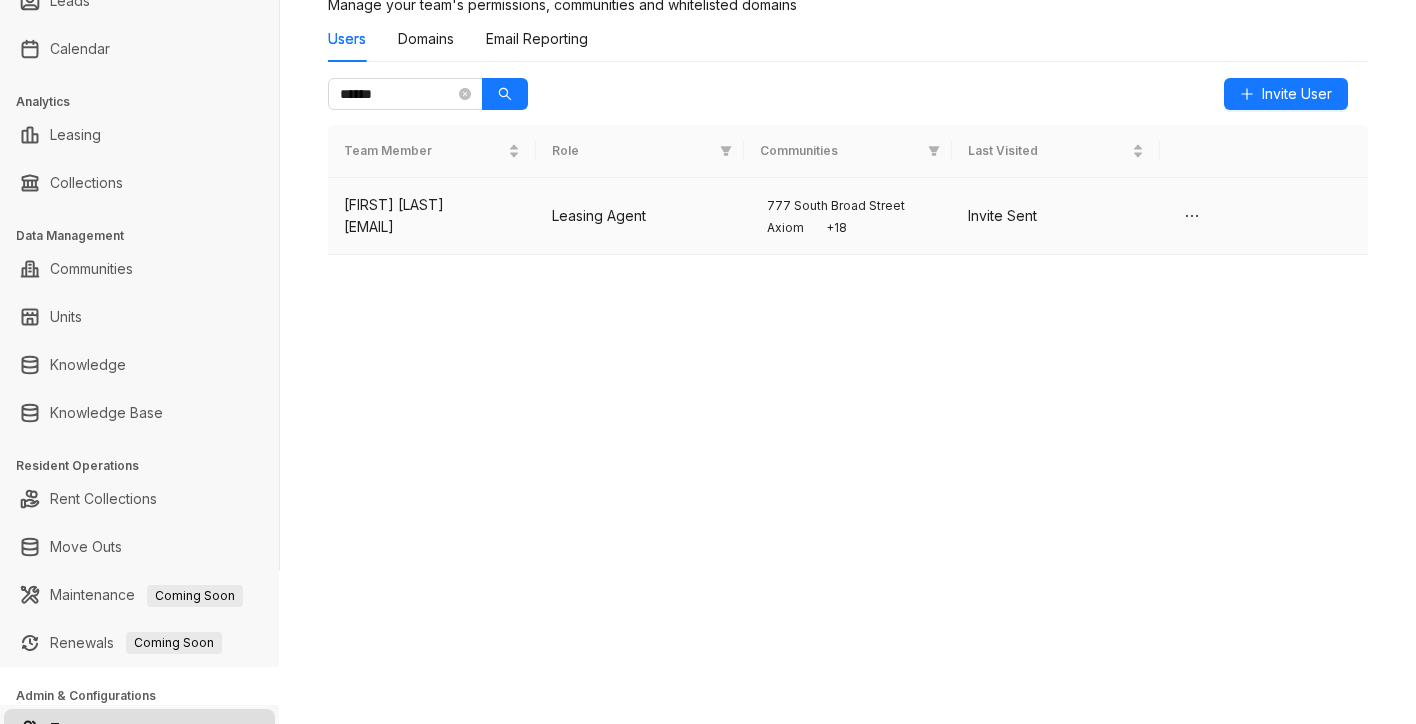 click on "[NUMBER] [STREET] [NAME] [NUMBER]" at bounding box center [848, 216] 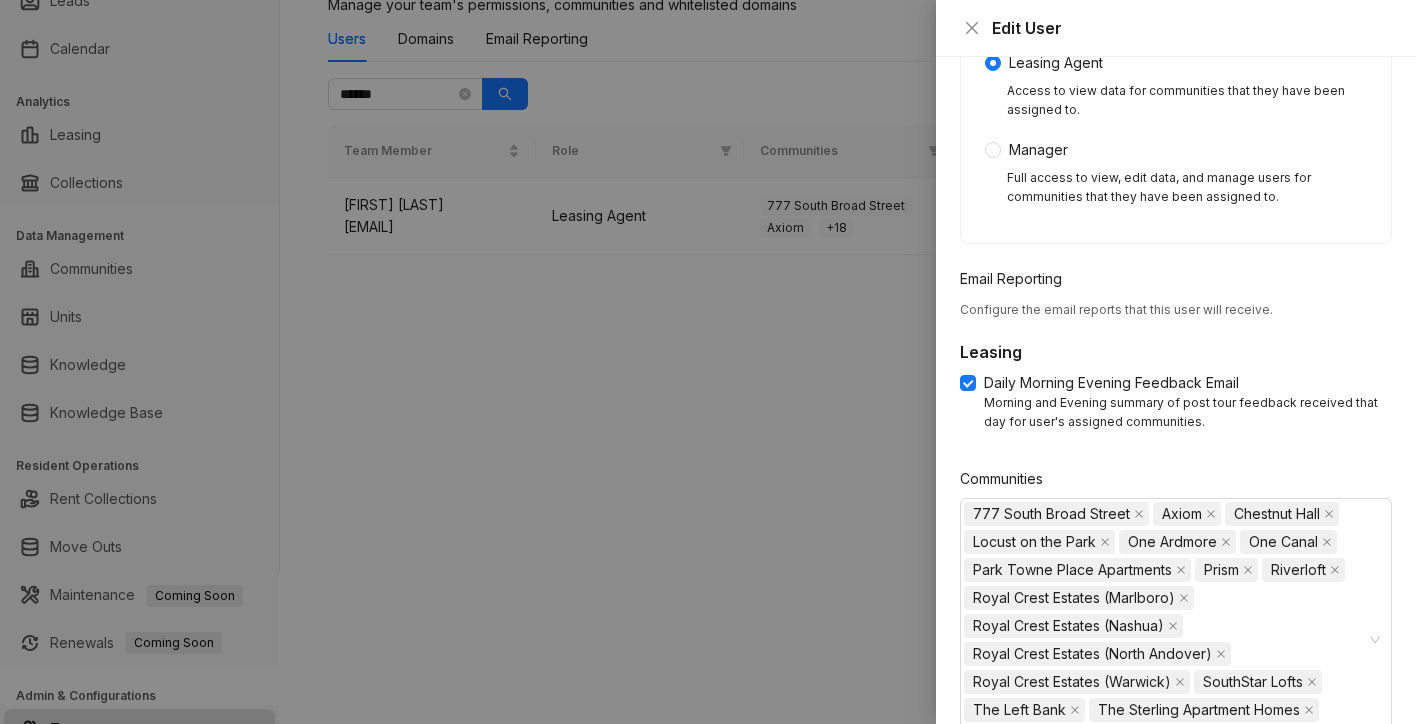 scroll, scrollTop: 542, scrollLeft: 0, axis: vertical 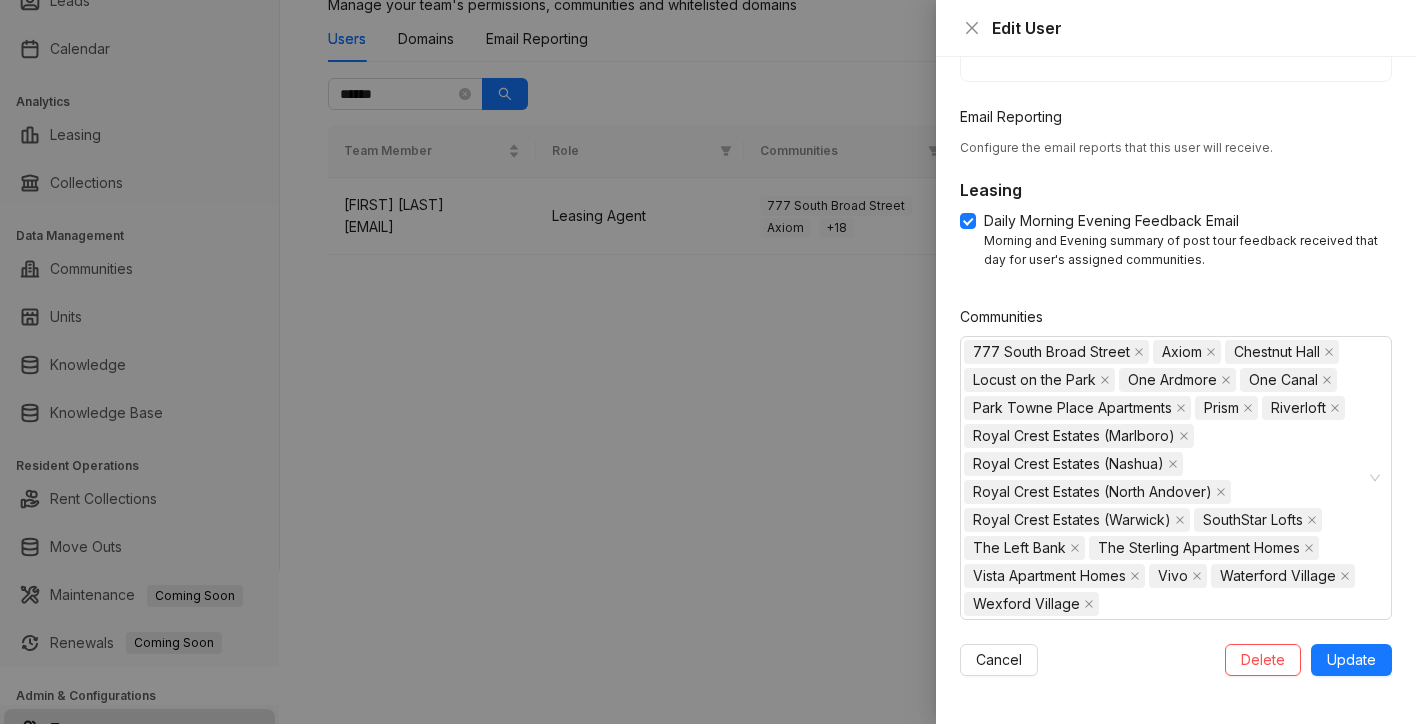 click at bounding box center (708, 362) 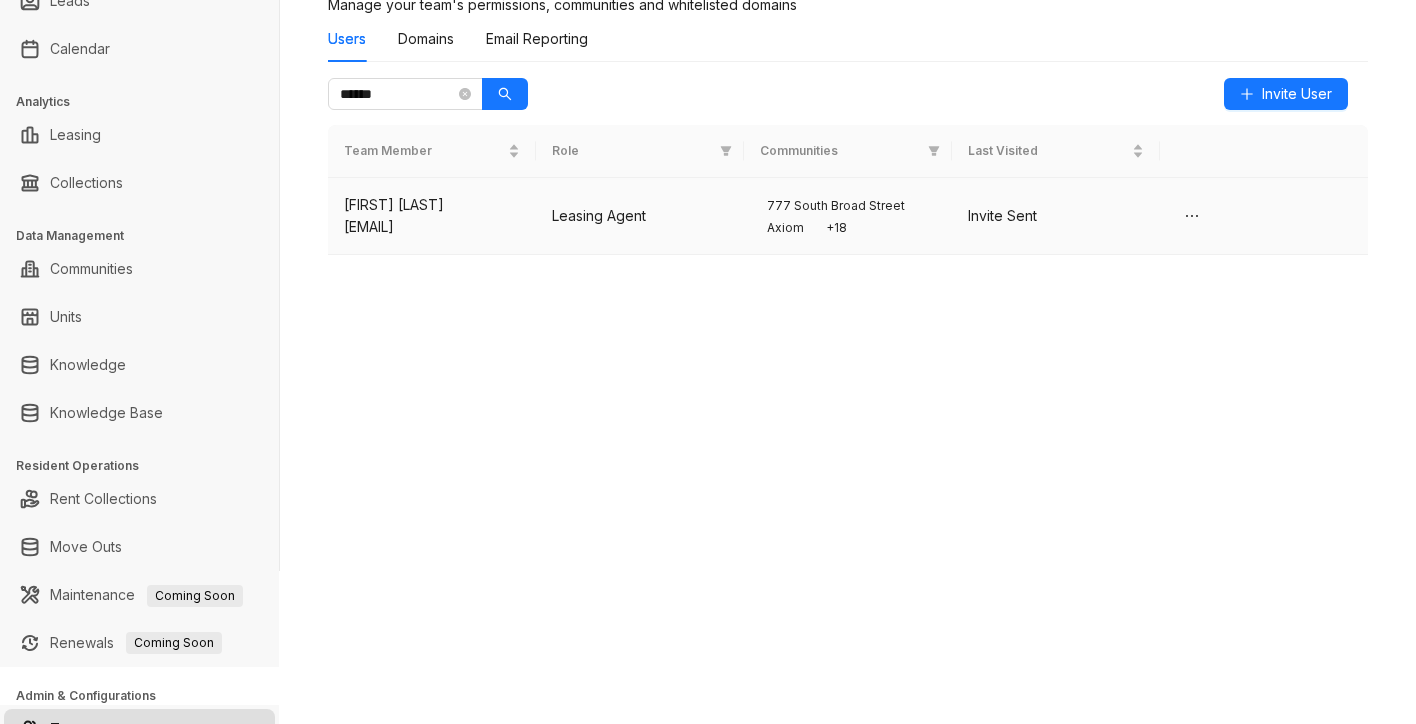 click on "Leasing Agent" at bounding box center (640, 216) 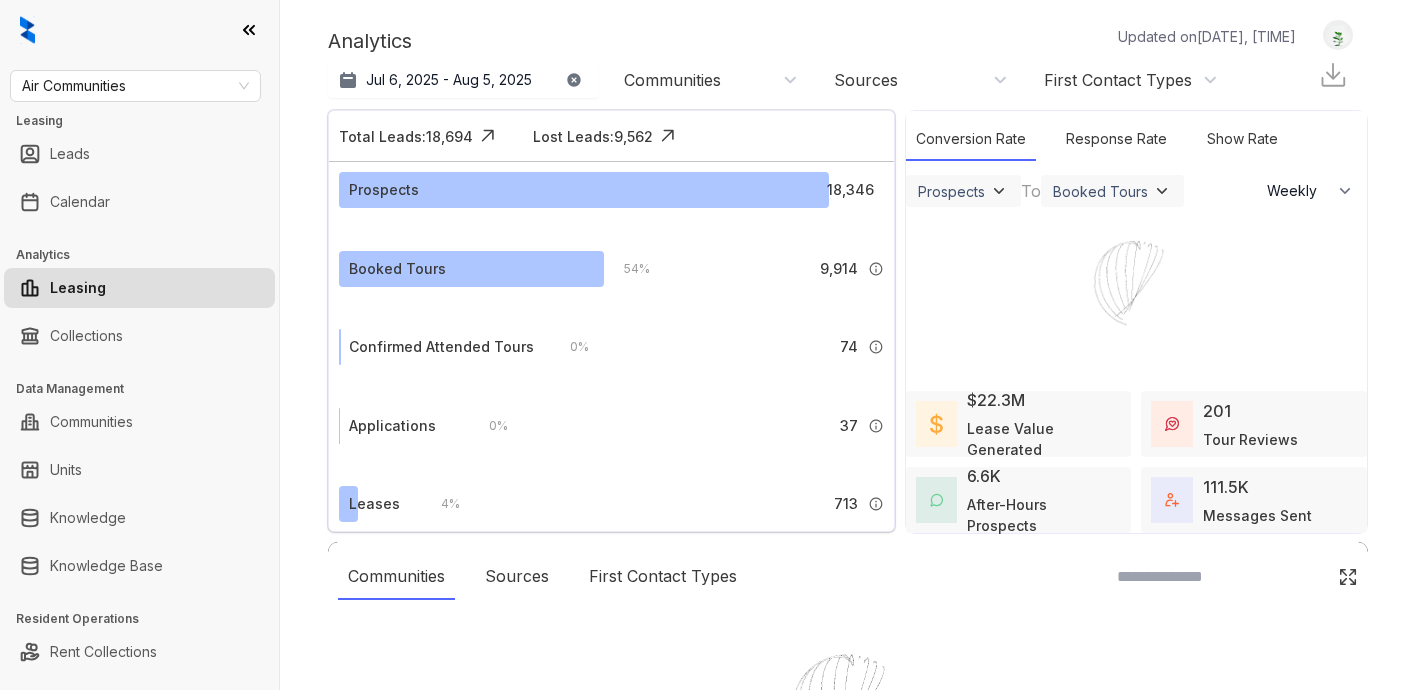 select on "******" 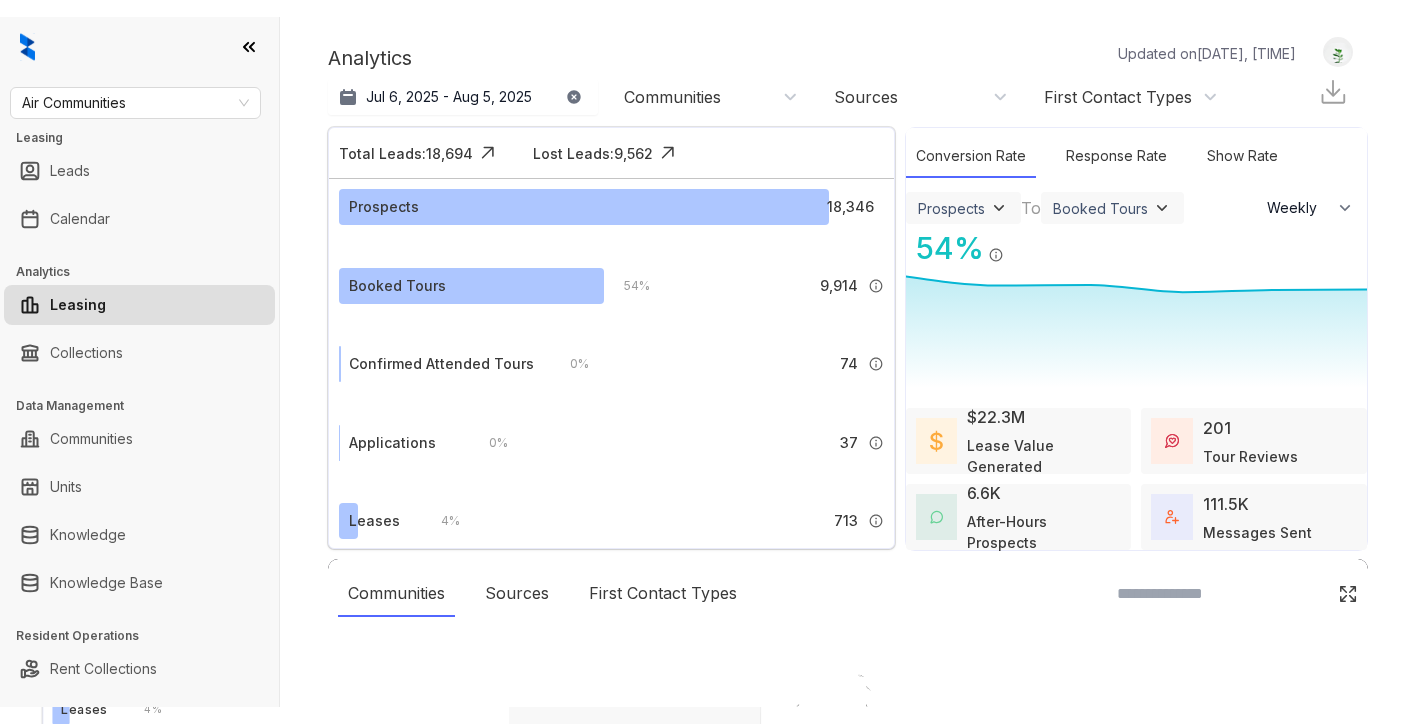 scroll, scrollTop: 0, scrollLeft: 0, axis: both 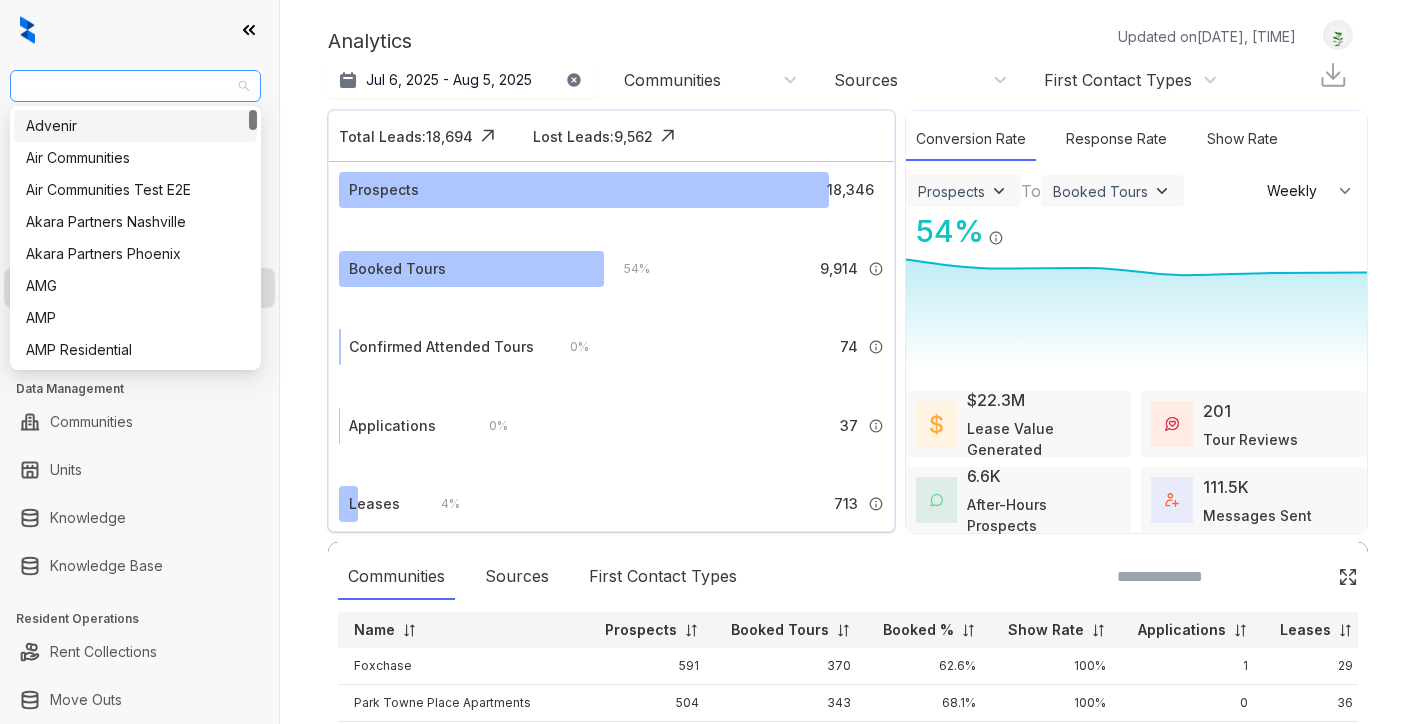 click on "Air Communities" at bounding box center [135, 86] 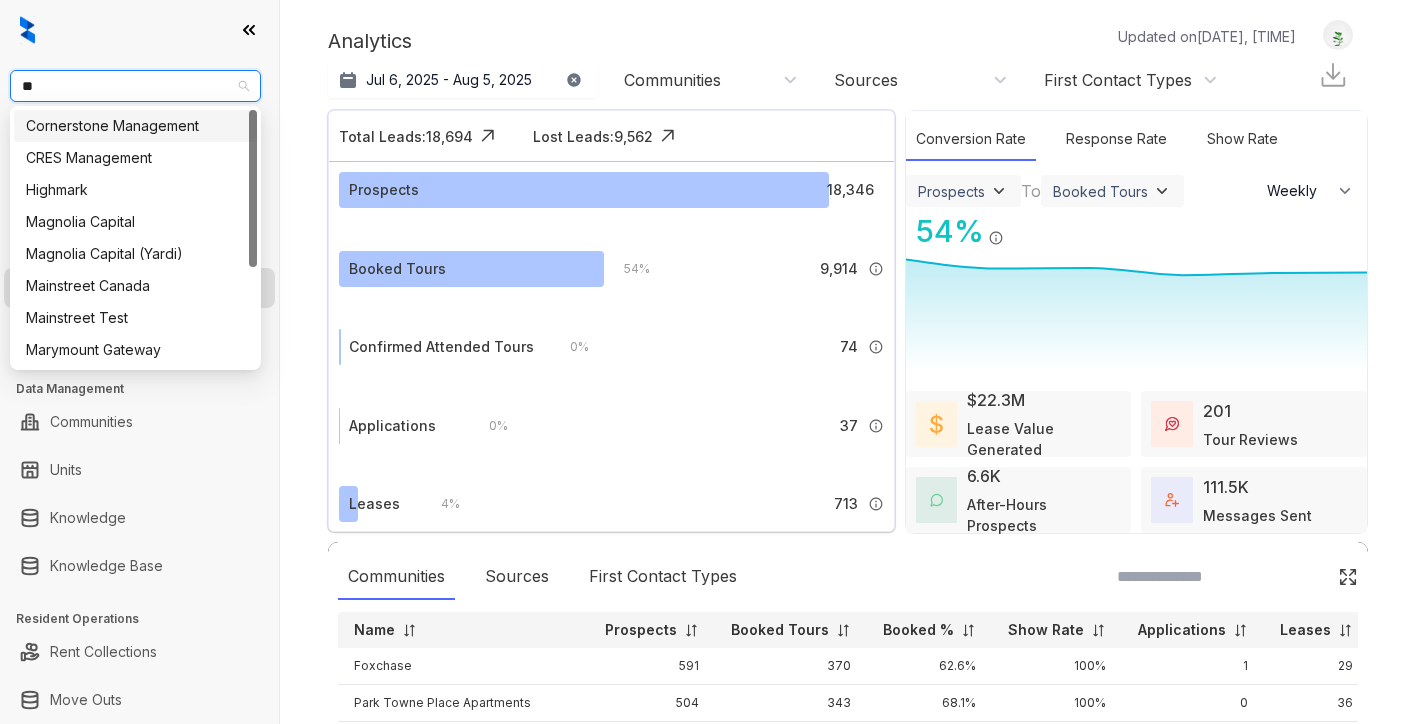 type on "***" 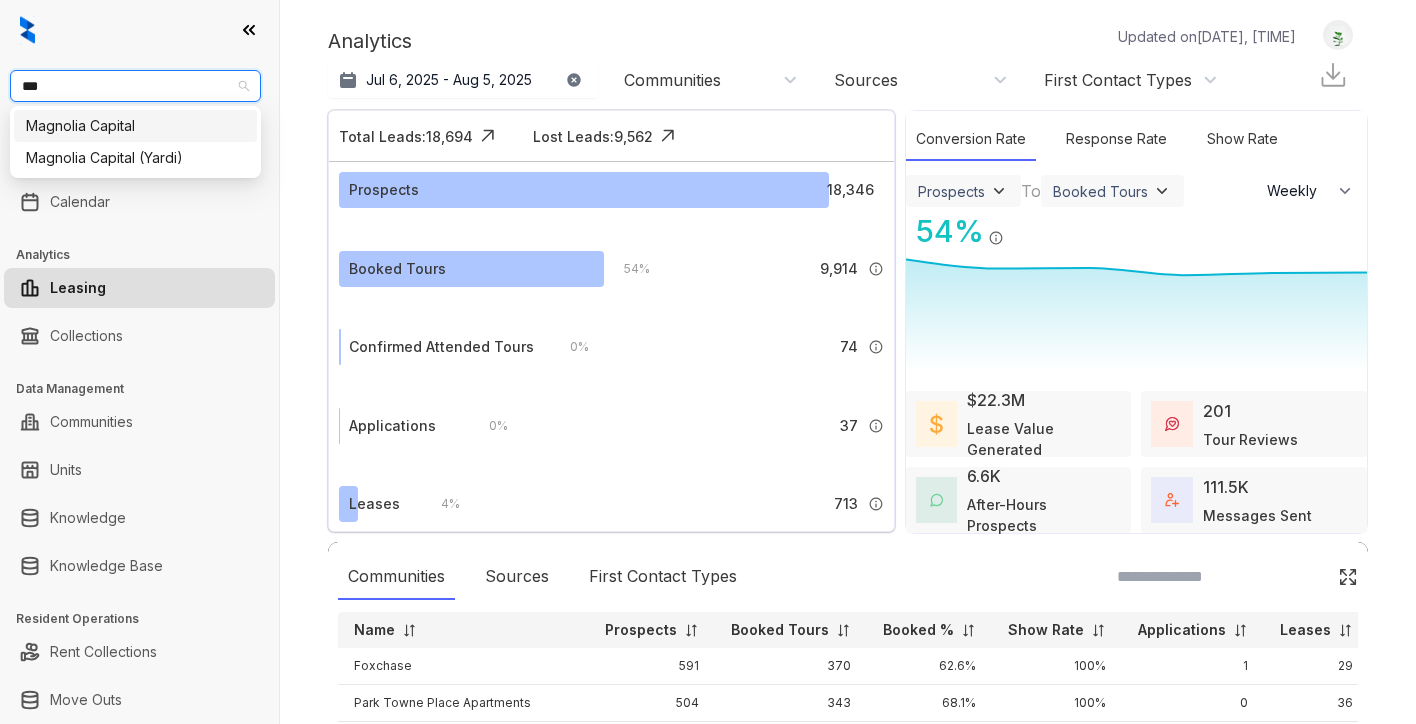 click on "Magnolia Capital" at bounding box center (135, 126) 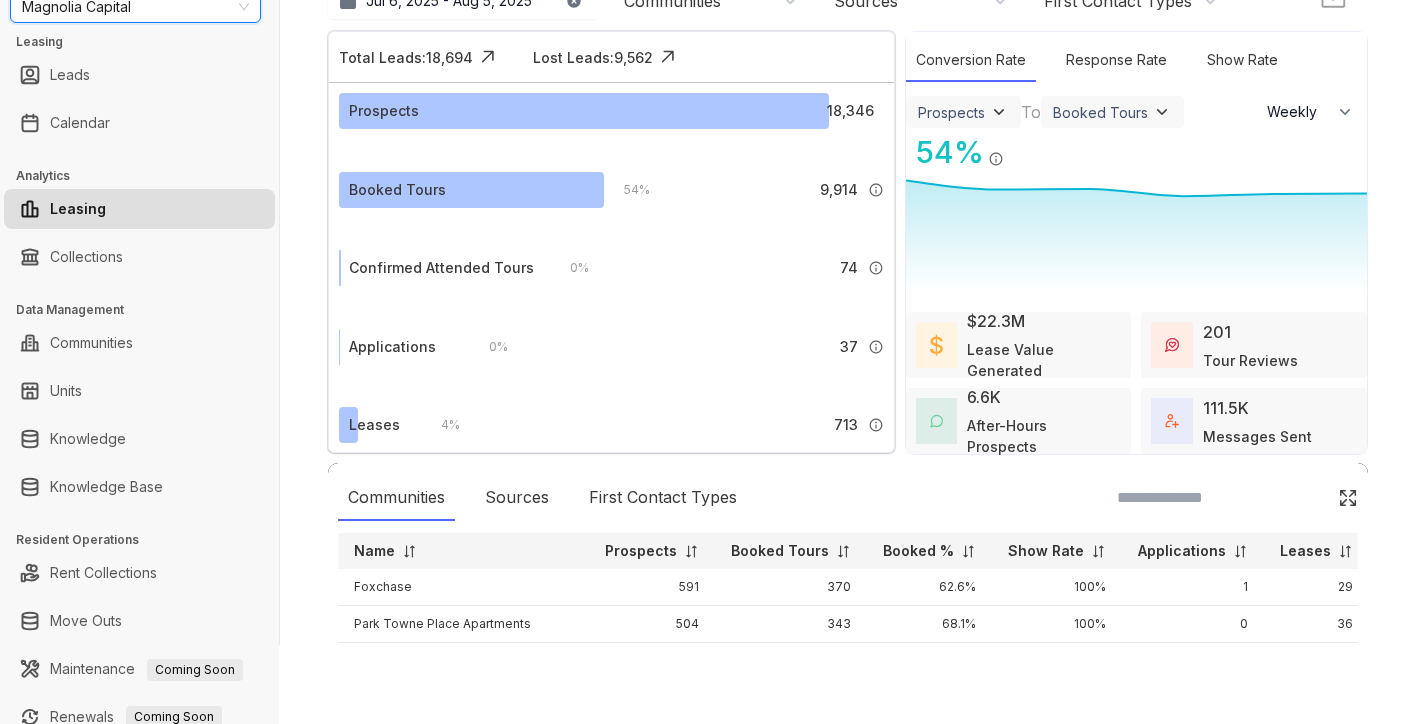 scroll, scrollTop: 230, scrollLeft: 0, axis: vertical 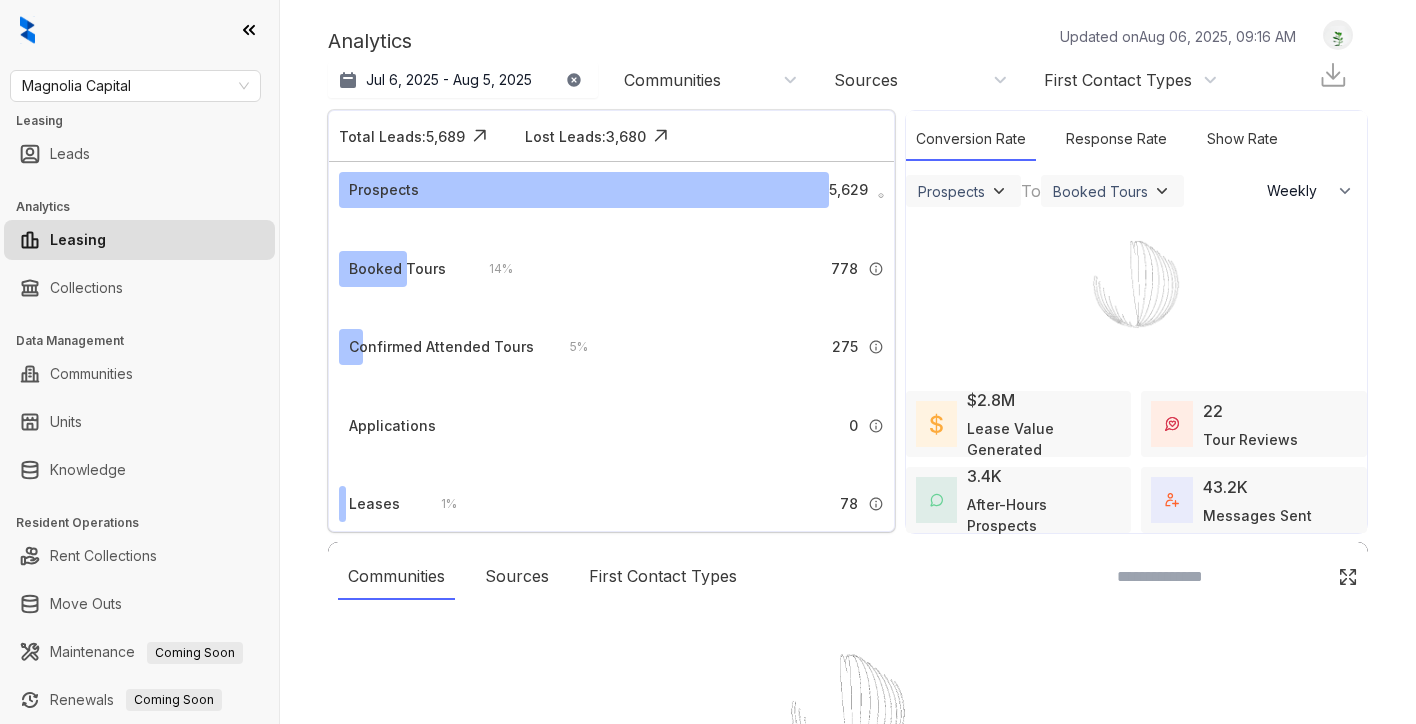 select on "******" 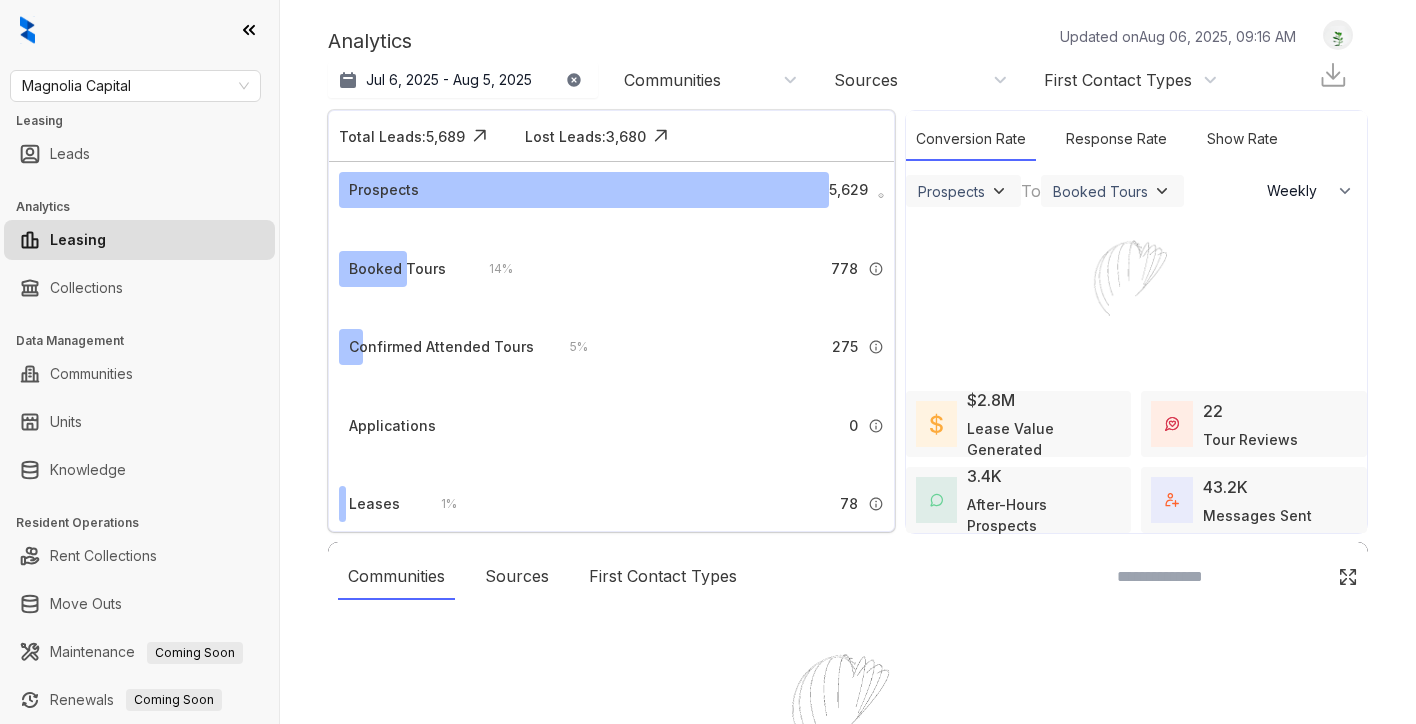 scroll, scrollTop: 0, scrollLeft: 0, axis: both 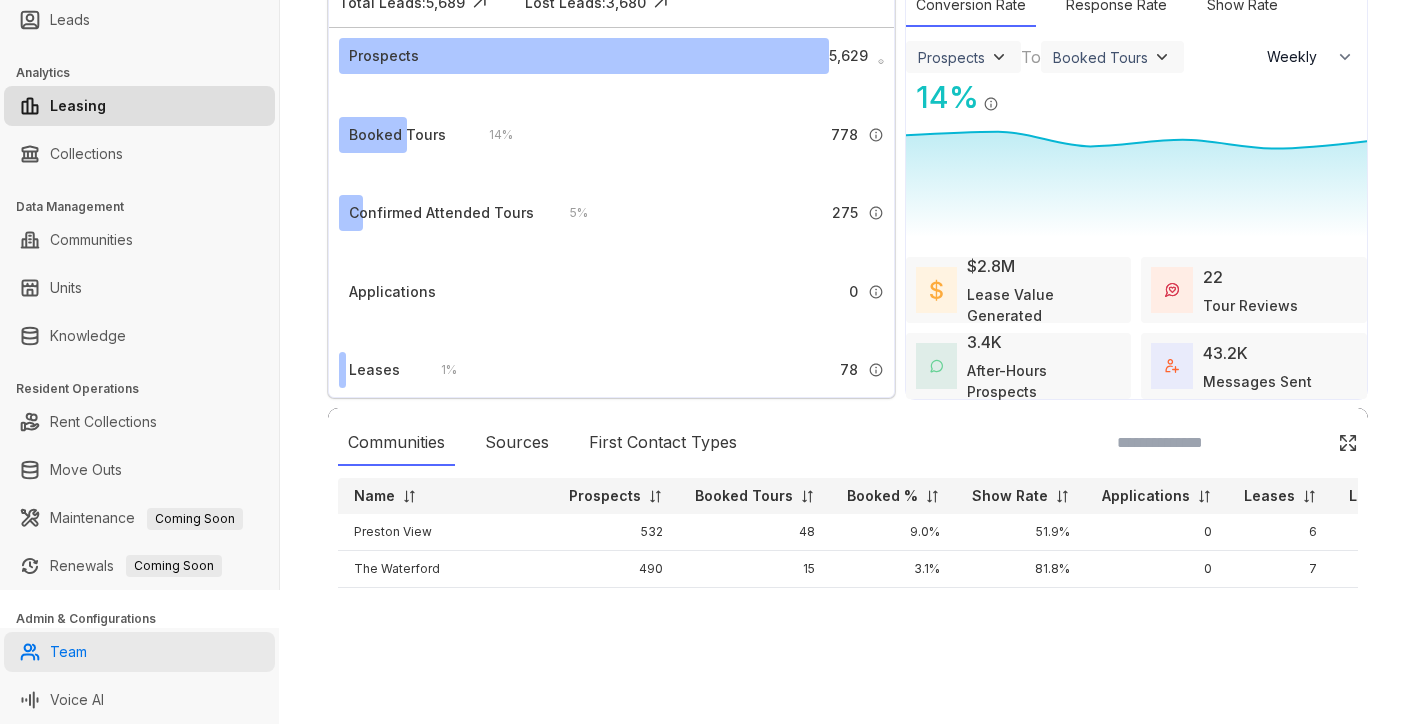 click on "Team" at bounding box center [68, 652] 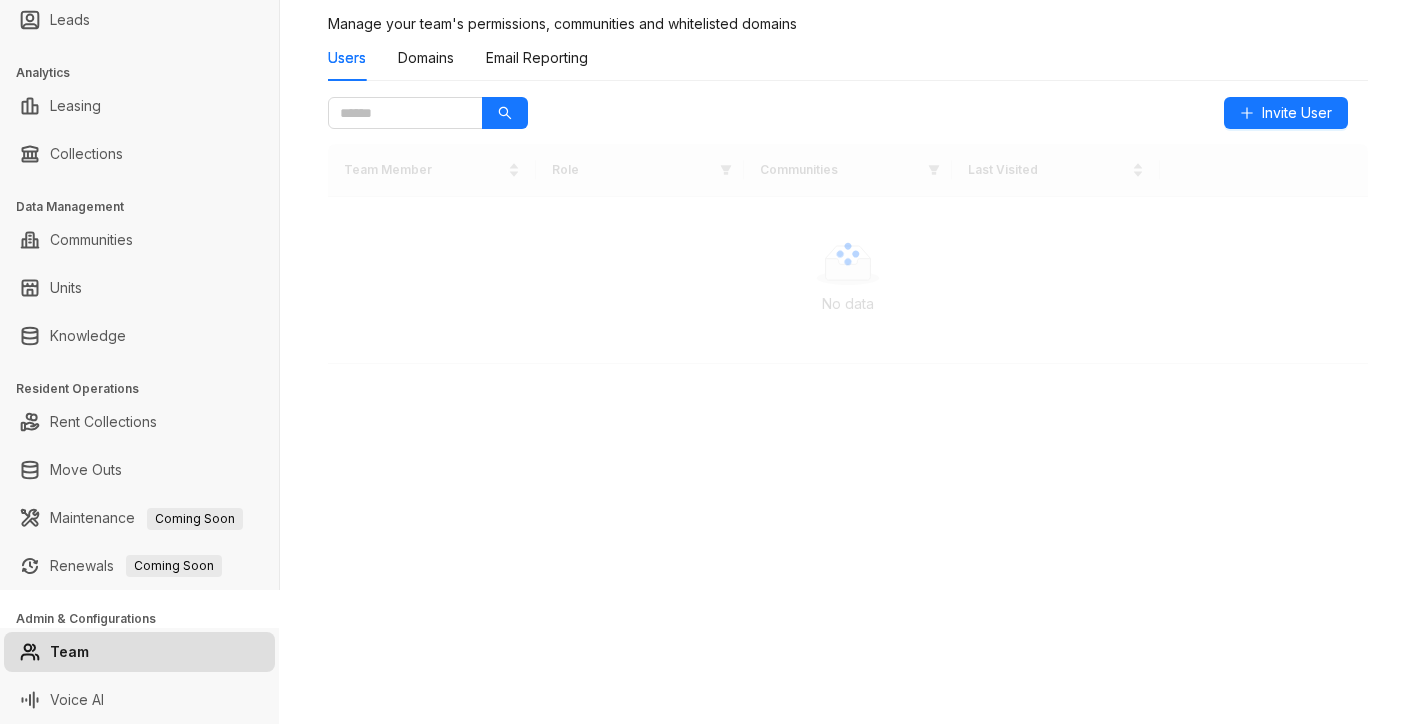 click on "Team" at bounding box center [69, 652] 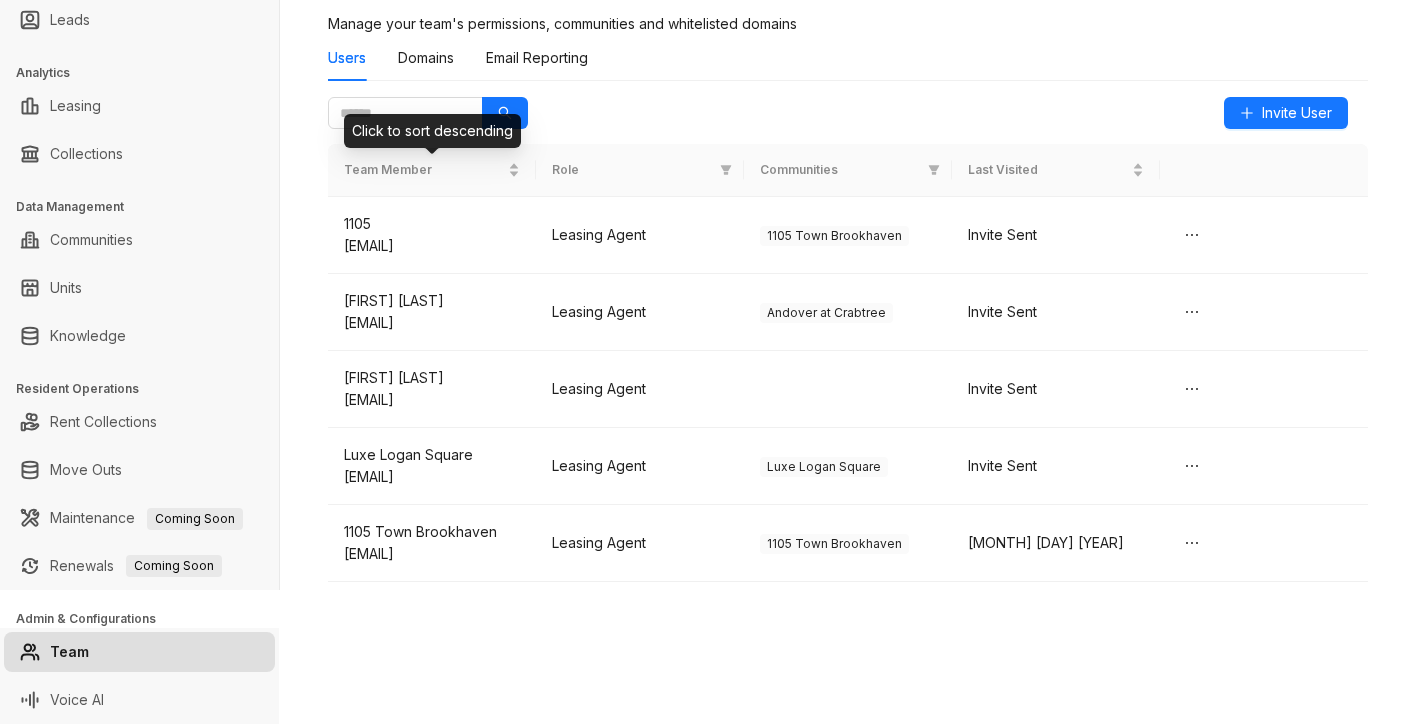 click on "Click to sort descending" at bounding box center (432, 131) 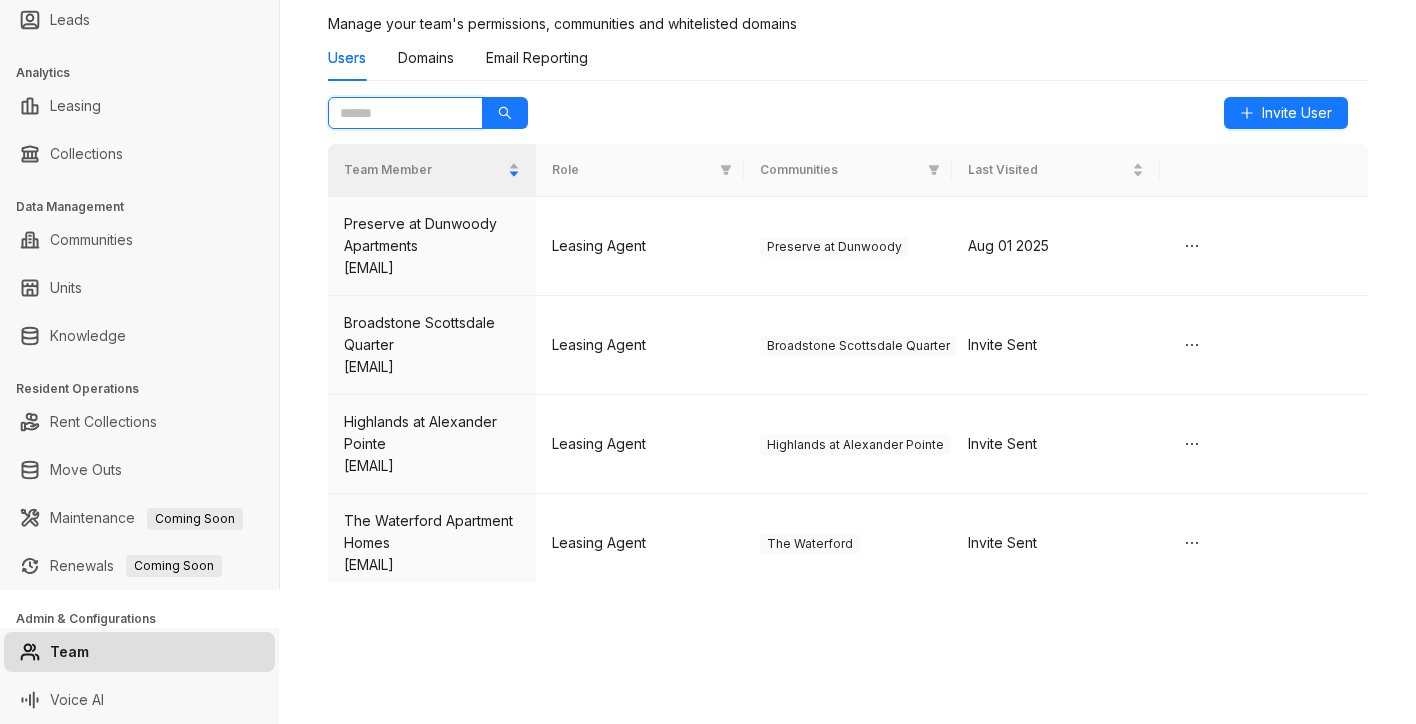click at bounding box center [397, 113] 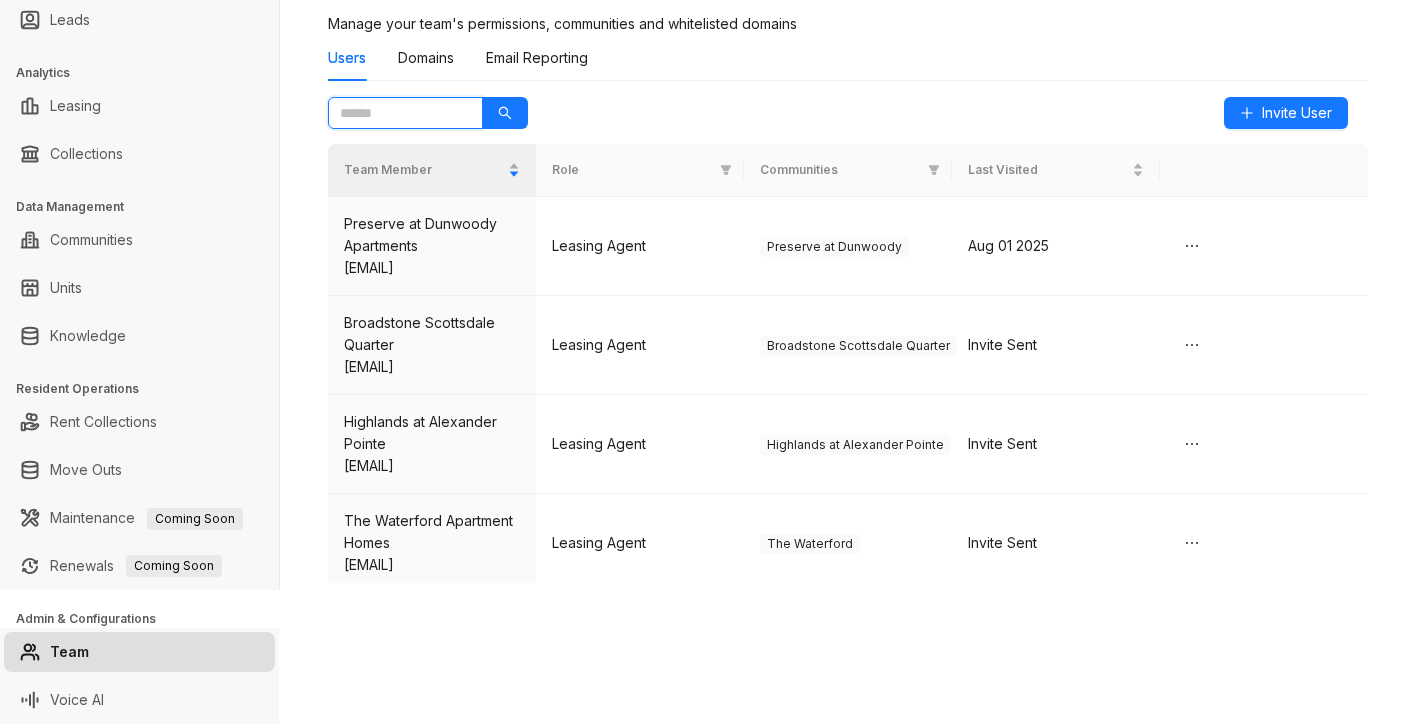 type on "*" 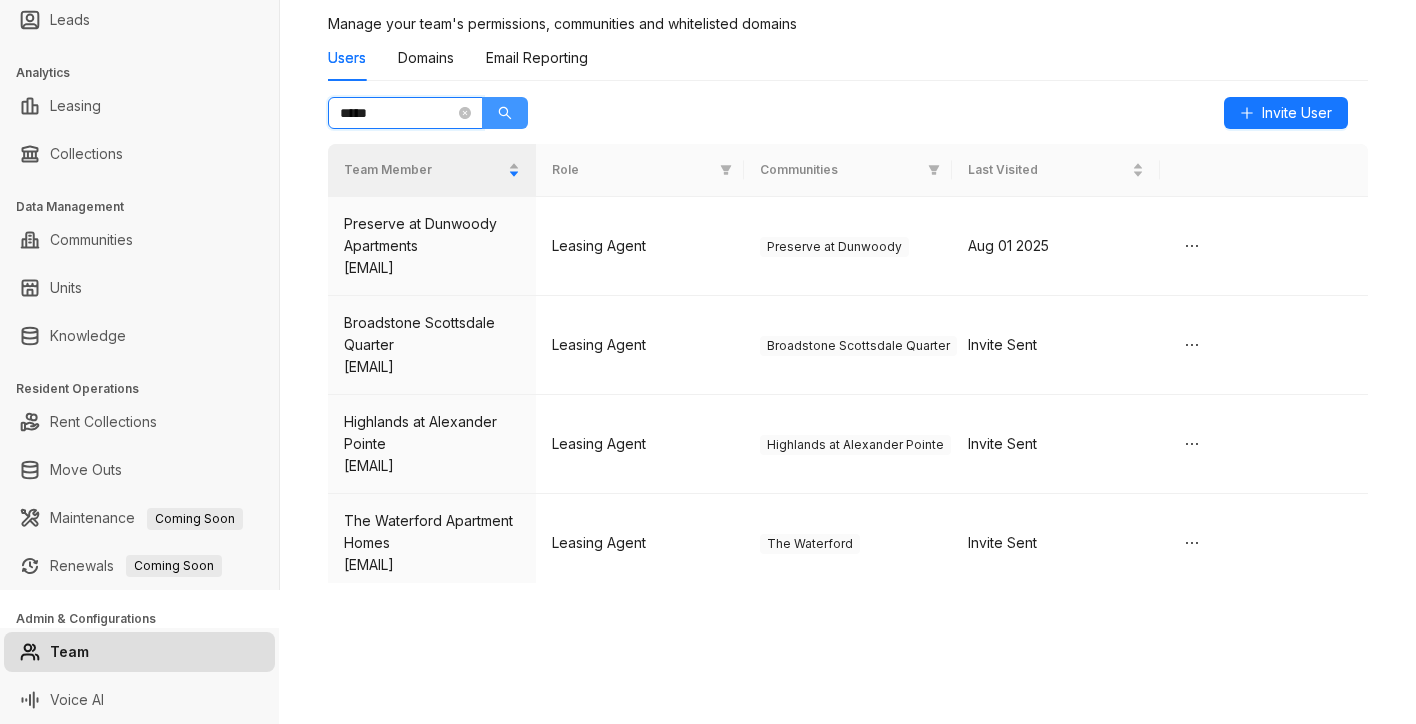 click 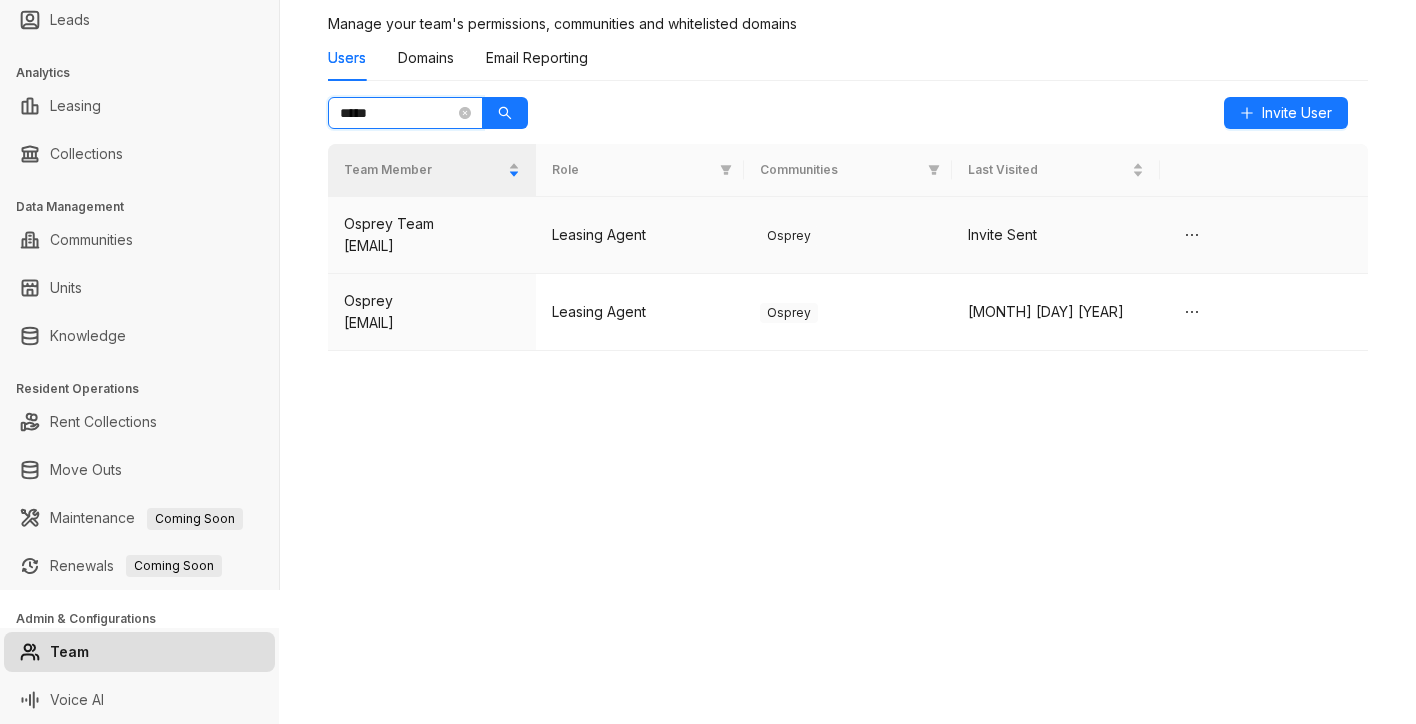 type on "*****" 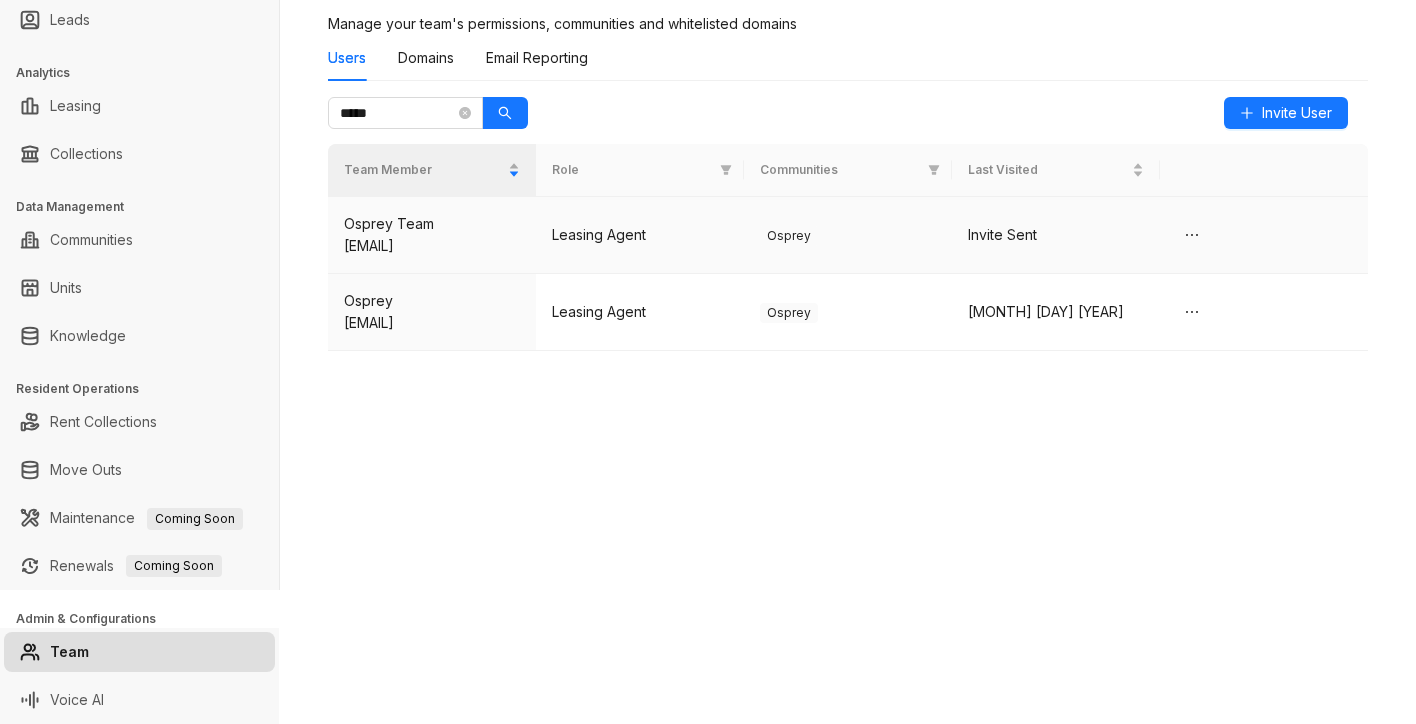 click on "ospreyteam@stylresidential.com" at bounding box center [432, 246] 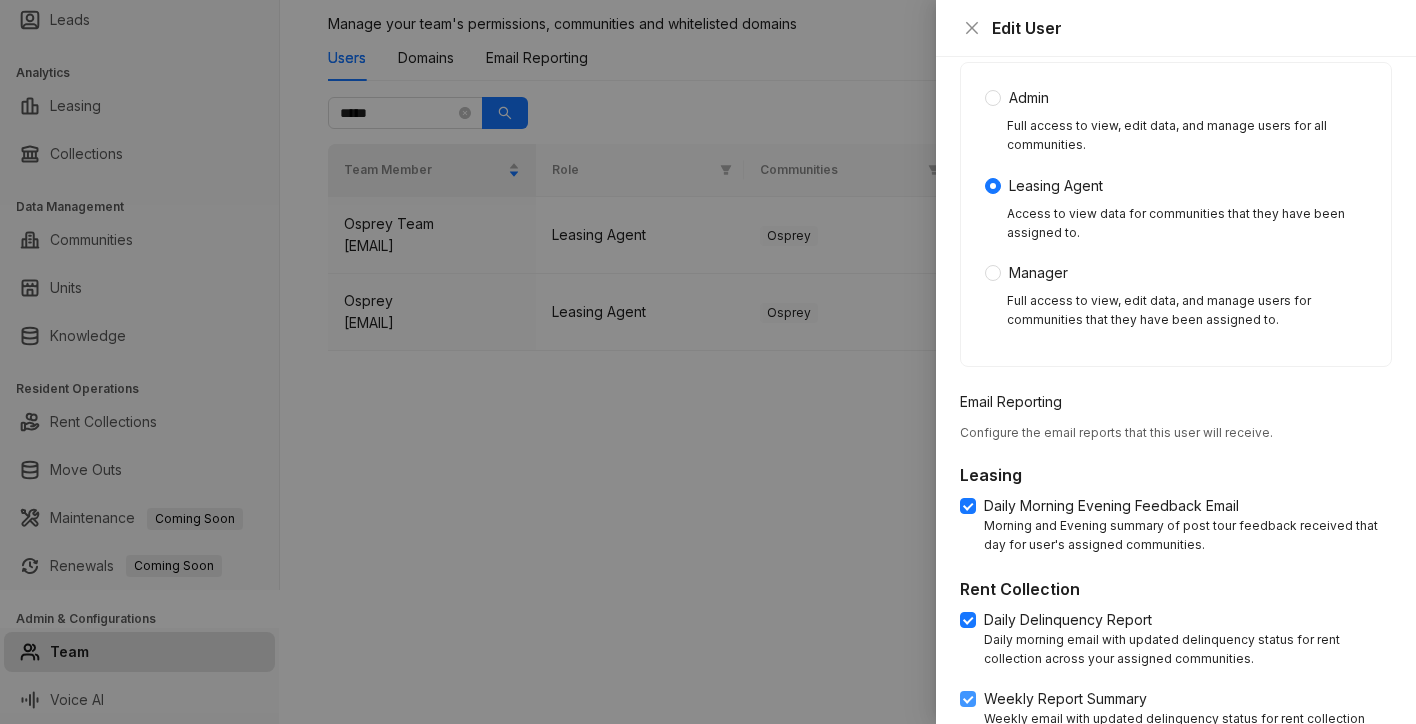 scroll, scrollTop: 0, scrollLeft: 0, axis: both 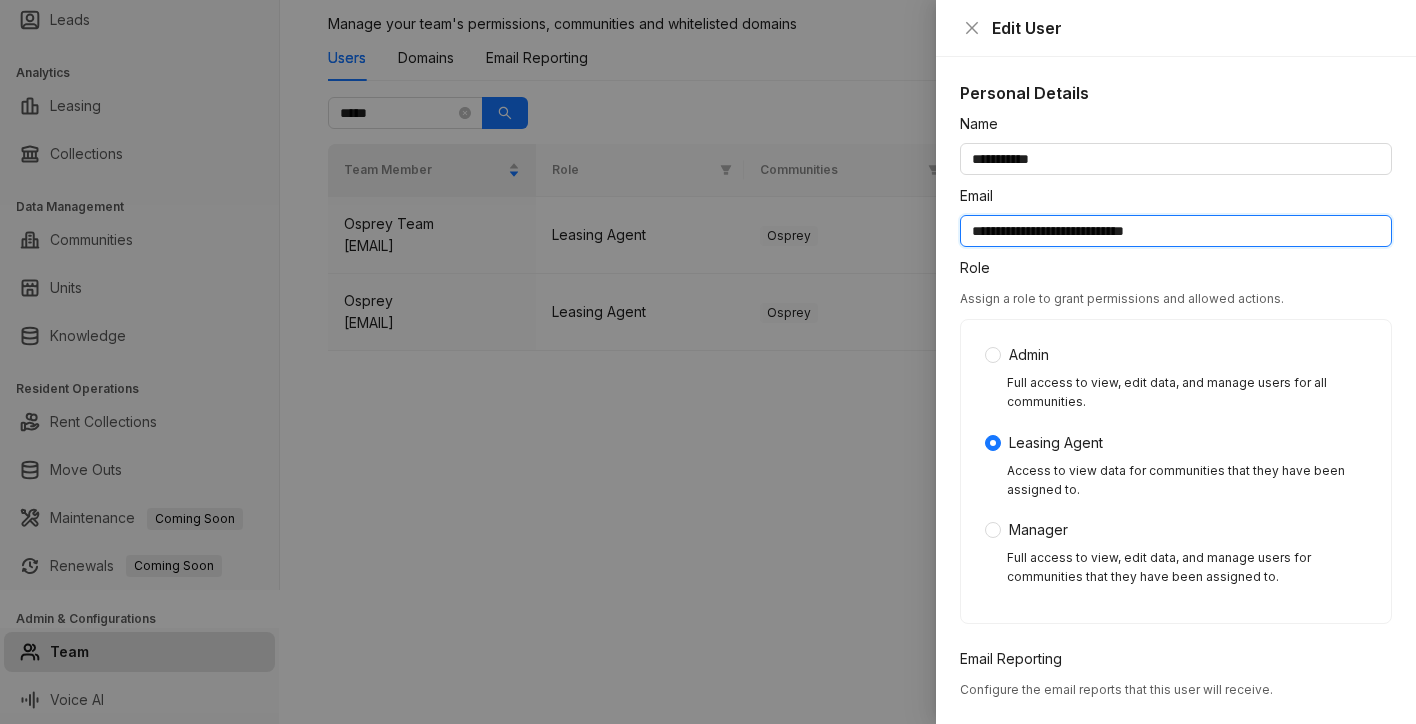 drag, startPoint x: 1245, startPoint y: 233, endPoint x: 927, endPoint y: 234, distance: 318.0016 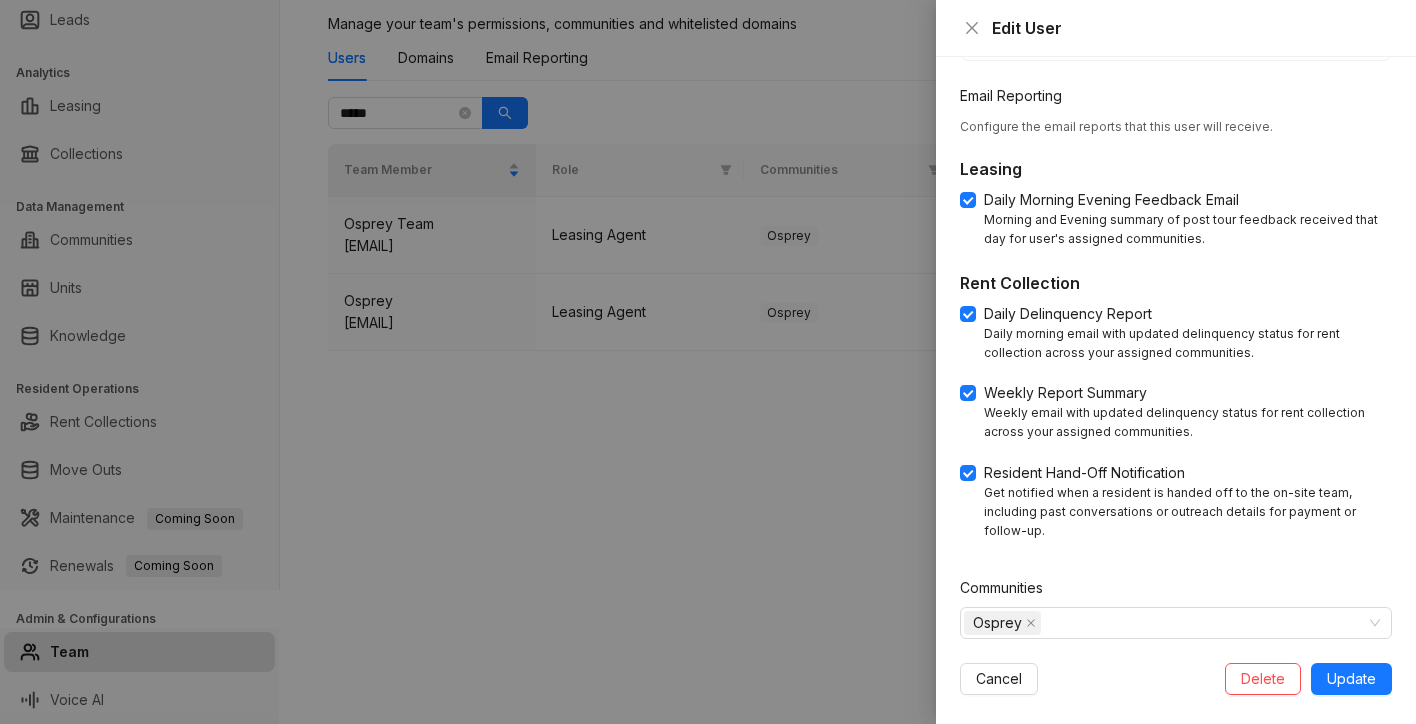 click at bounding box center (708, 362) 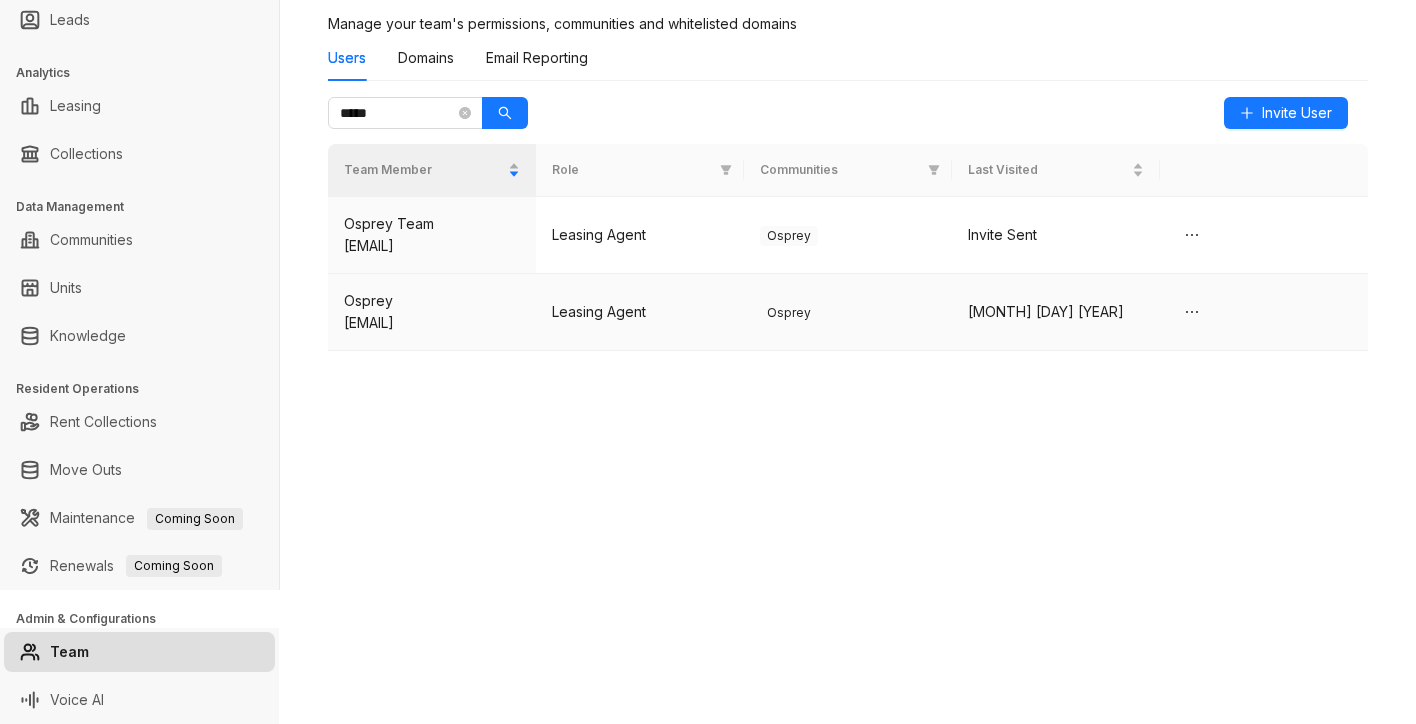 click on "Leasing Agent" at bounding box center [640, 312] 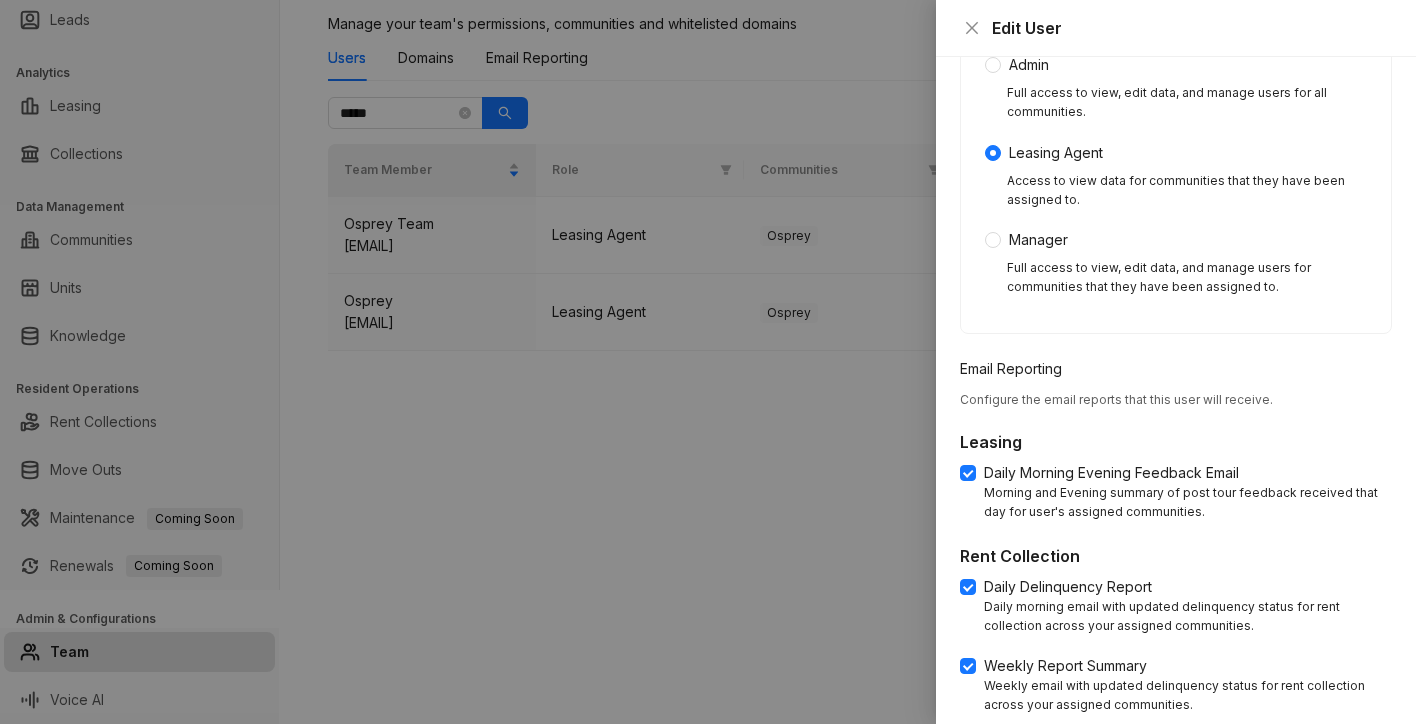scroll, scrollTop: 0, scrollLeft: 0, axis: both 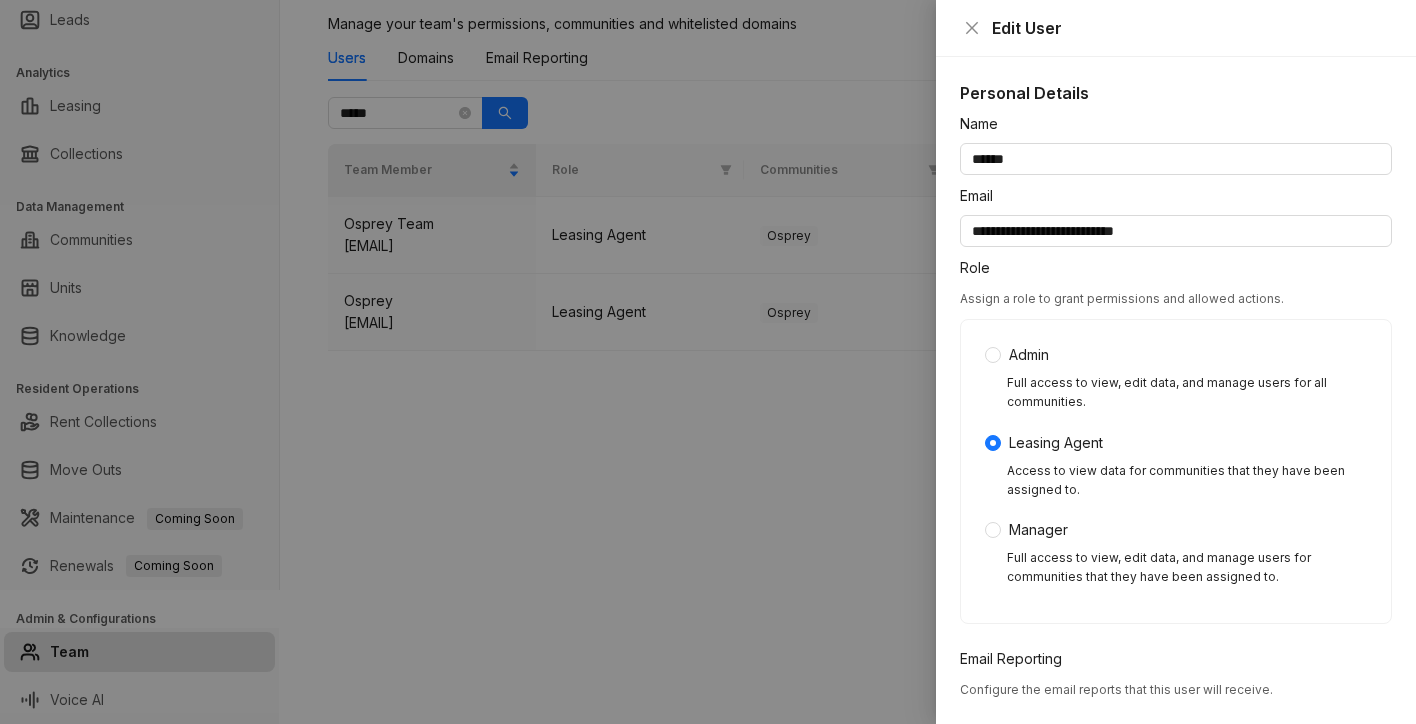 click at bounding box center (708, 362) 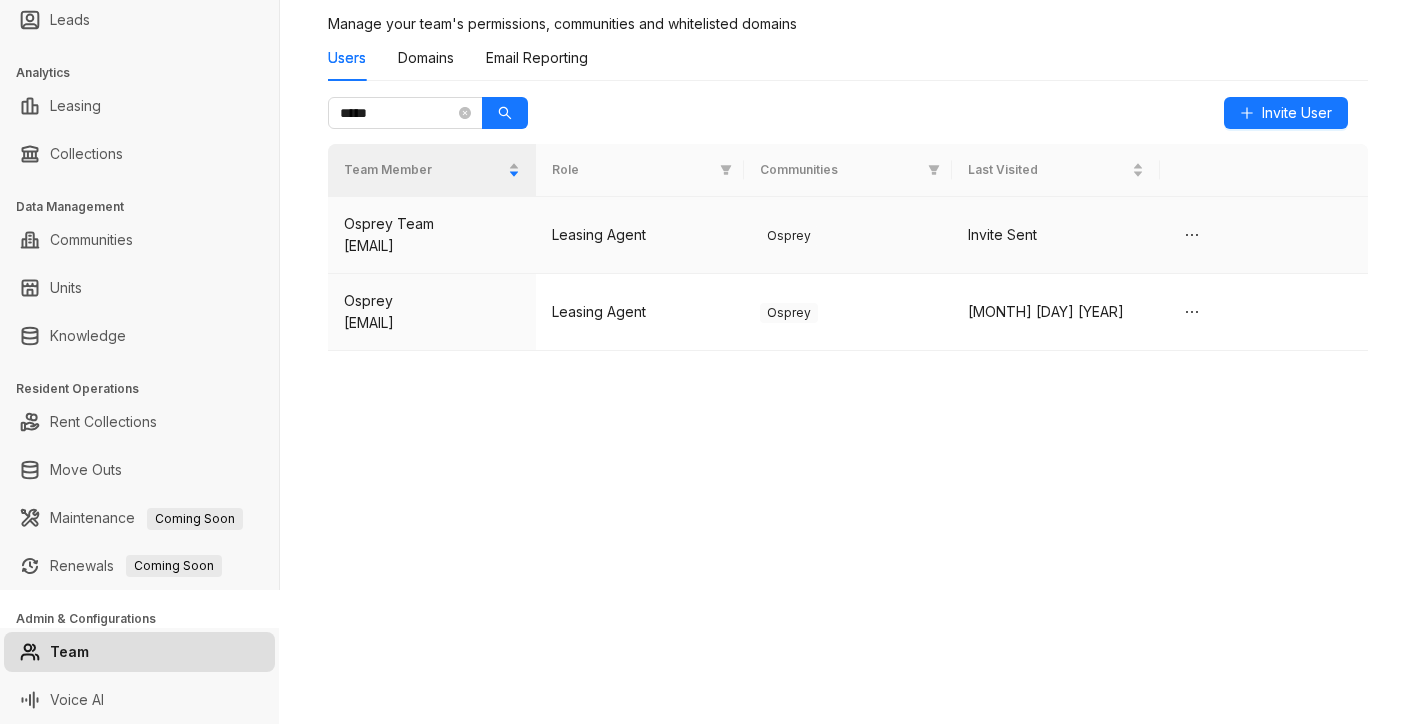 click on "Leasing Agent" at bounding box center (640, 235) 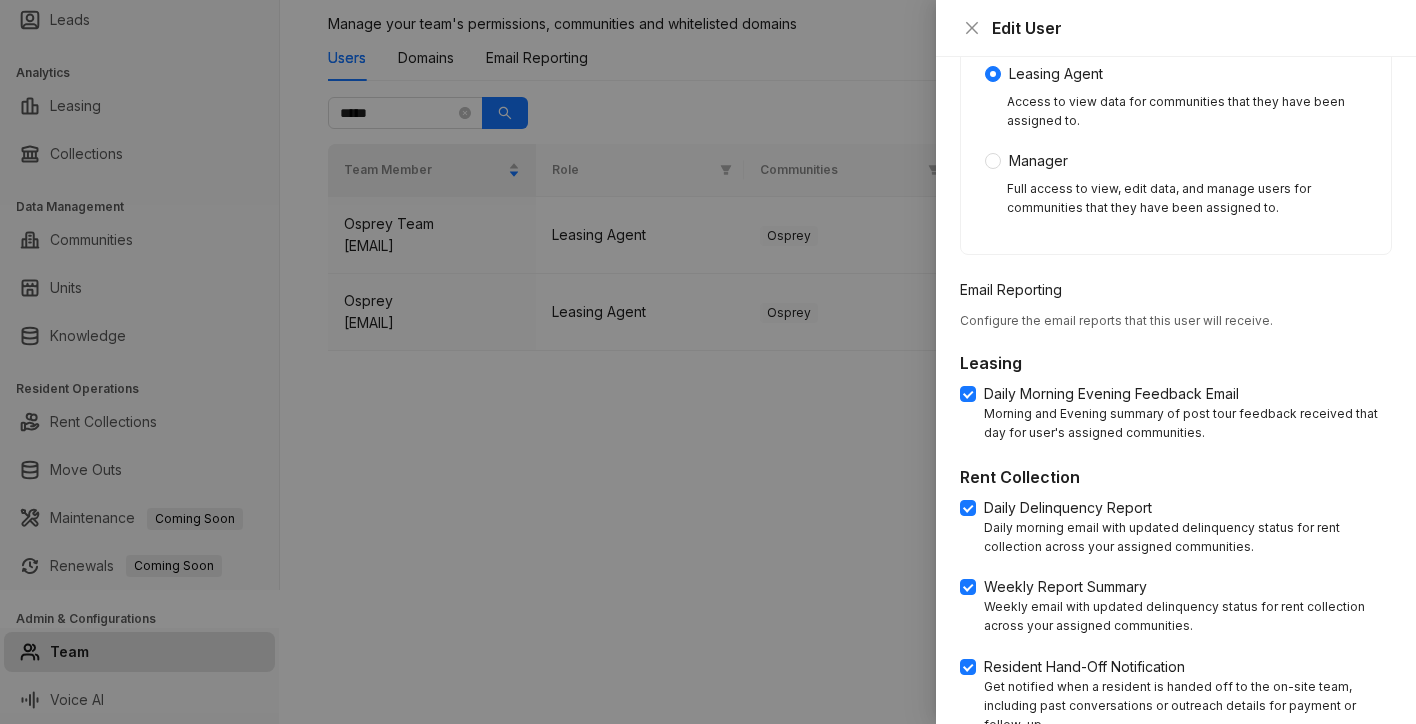 scroll, scrollTop: 0, scrollLeft: 0, axis: both 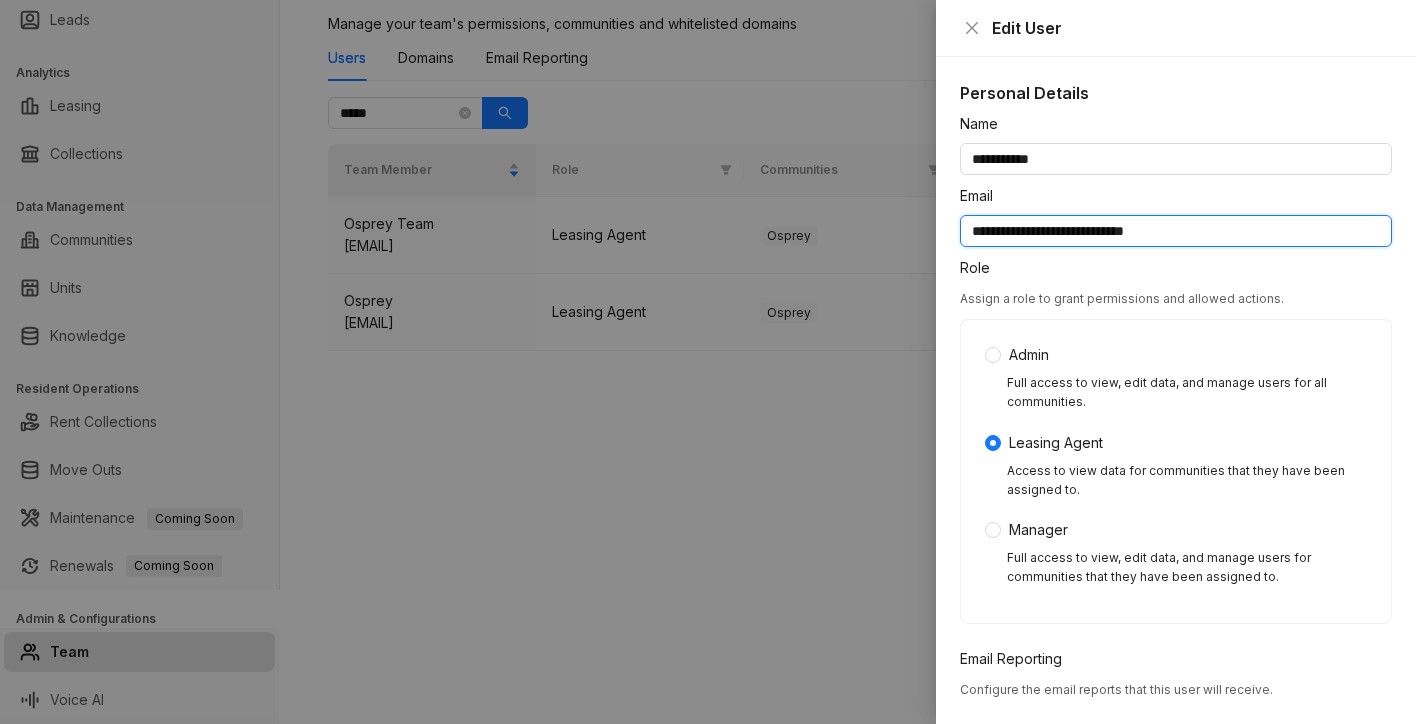 drag, startPoint x: 1214, startPoint y: 237, endPoint x: 969, endPoint y: 231, distance: 245.07346 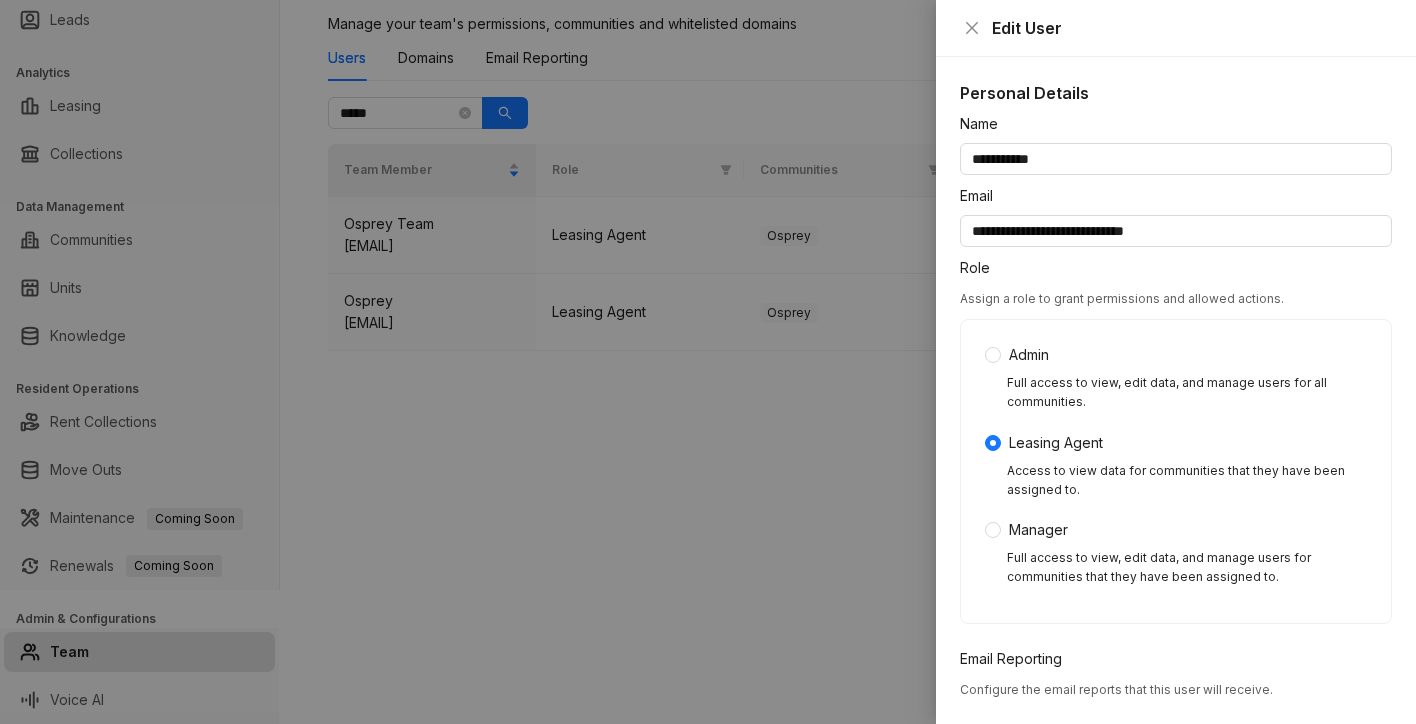 click at bounding box center [708, 362] 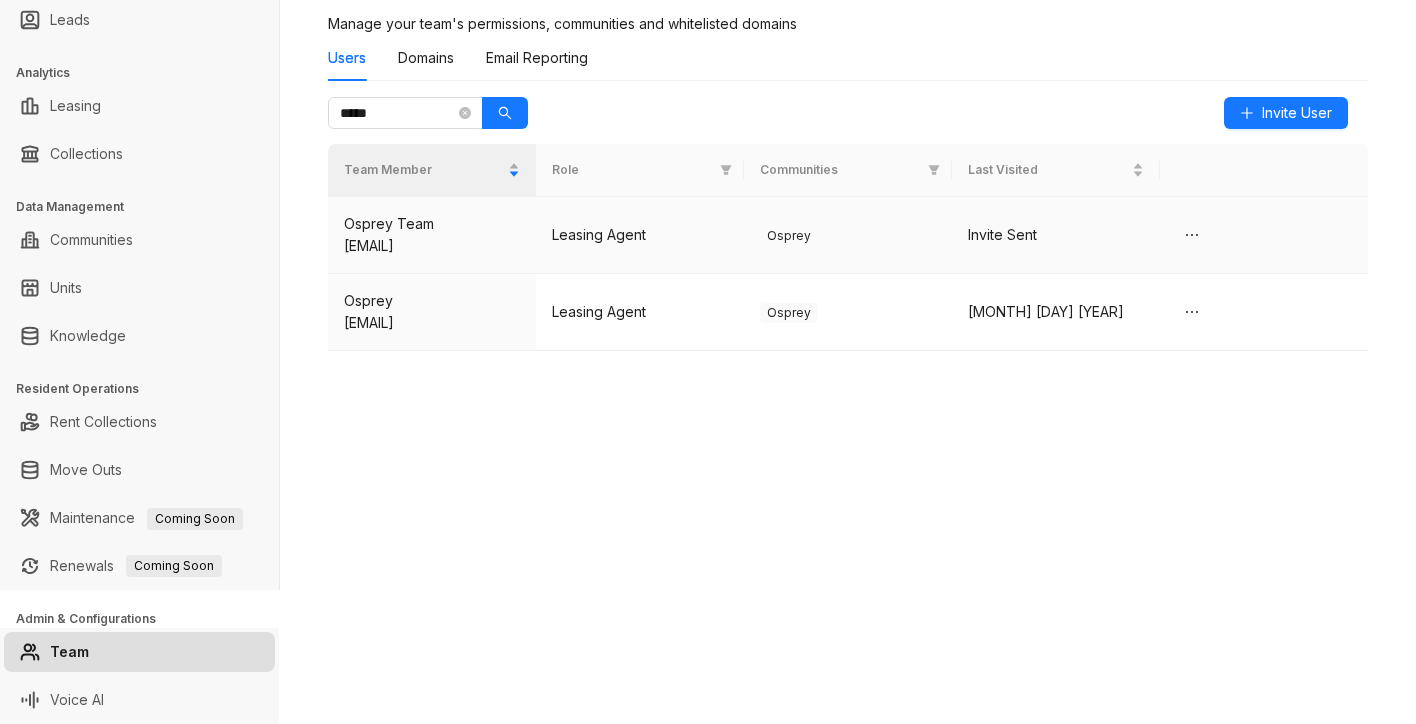 click on "Invite Sent" at bounding box center [1056, 235] 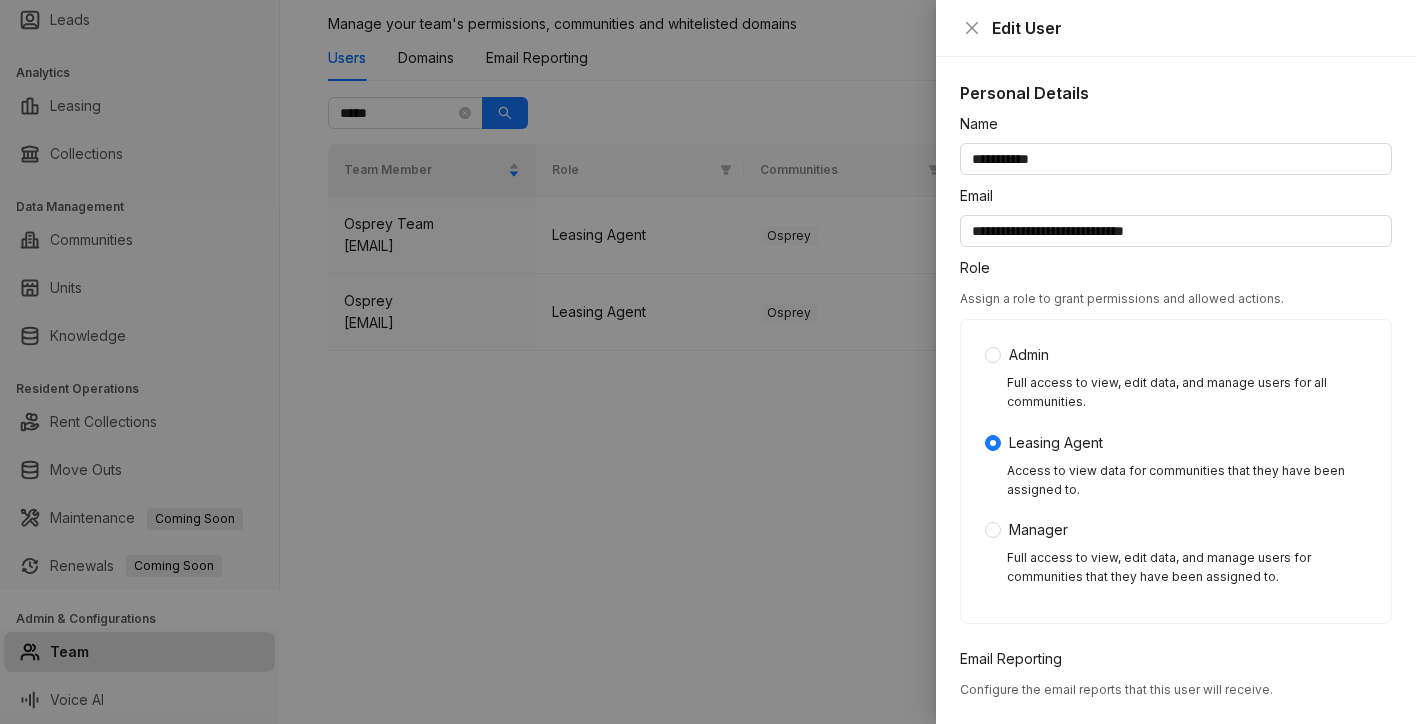 click at bounding box center (708, 362) 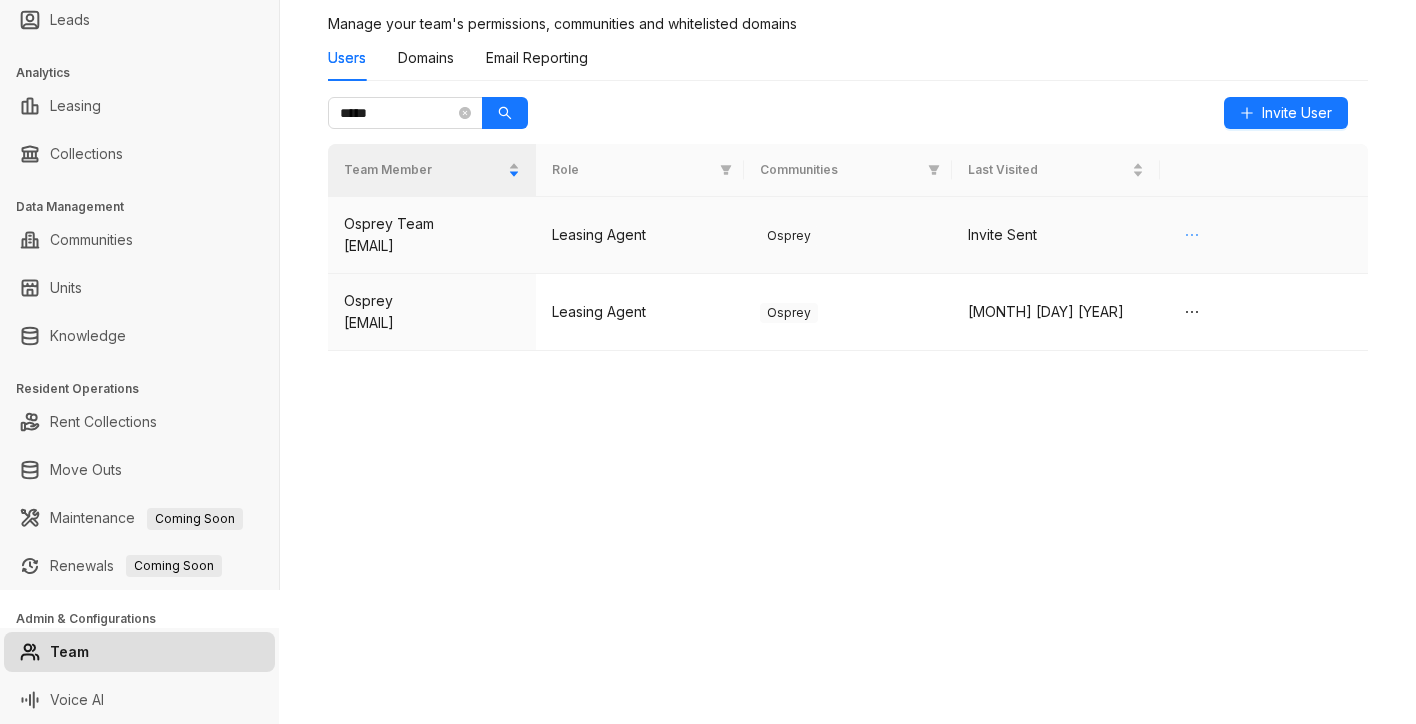 click at bounding box center (1192, 235) 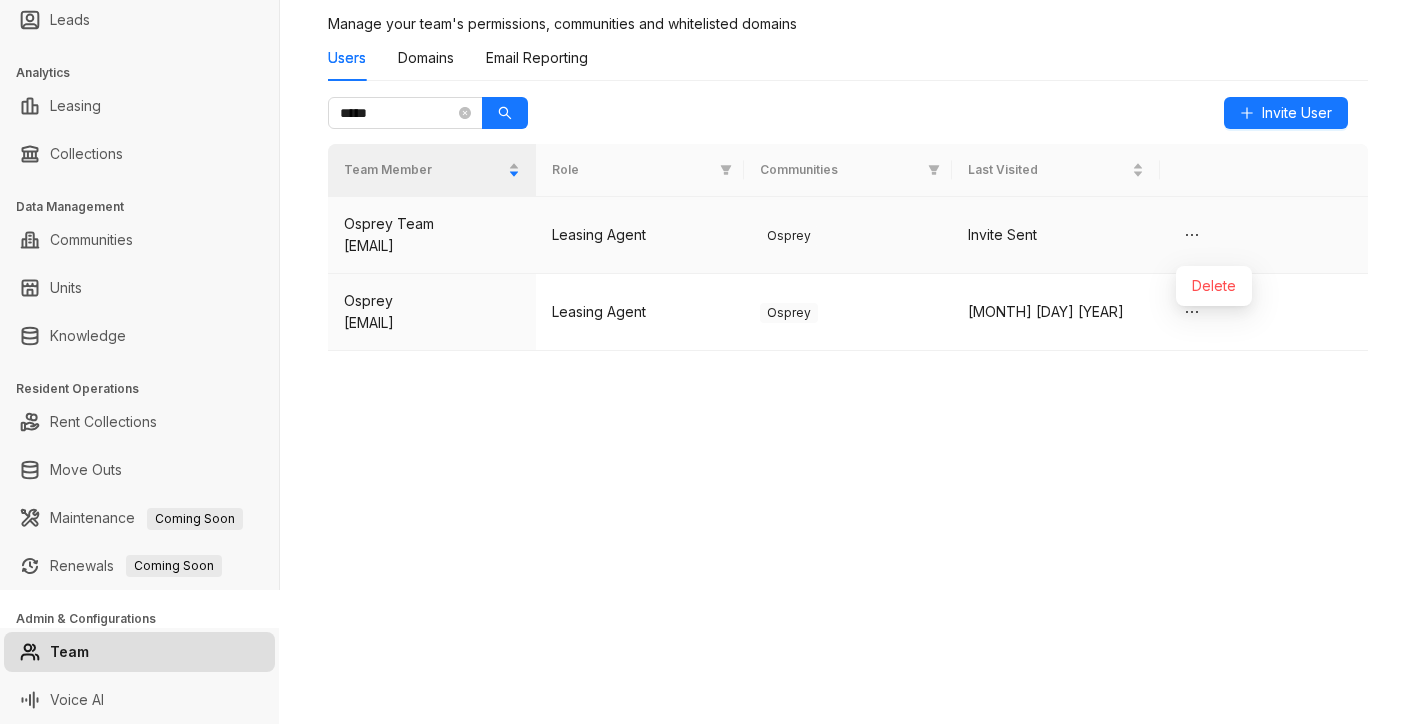 click on "Invite Sent" at bounding box center [1056, 235] 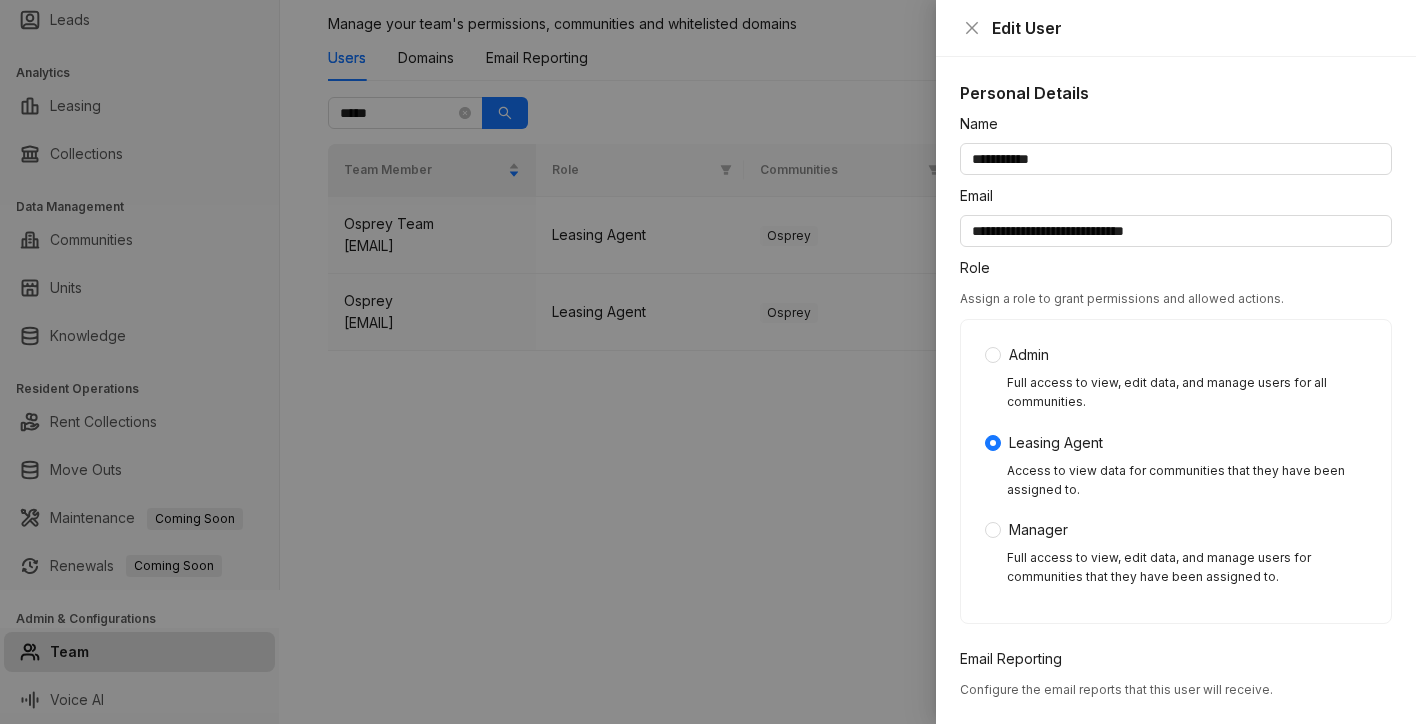 scroll, scrollTop: 563, scrollLeft: 0, axis: vertical 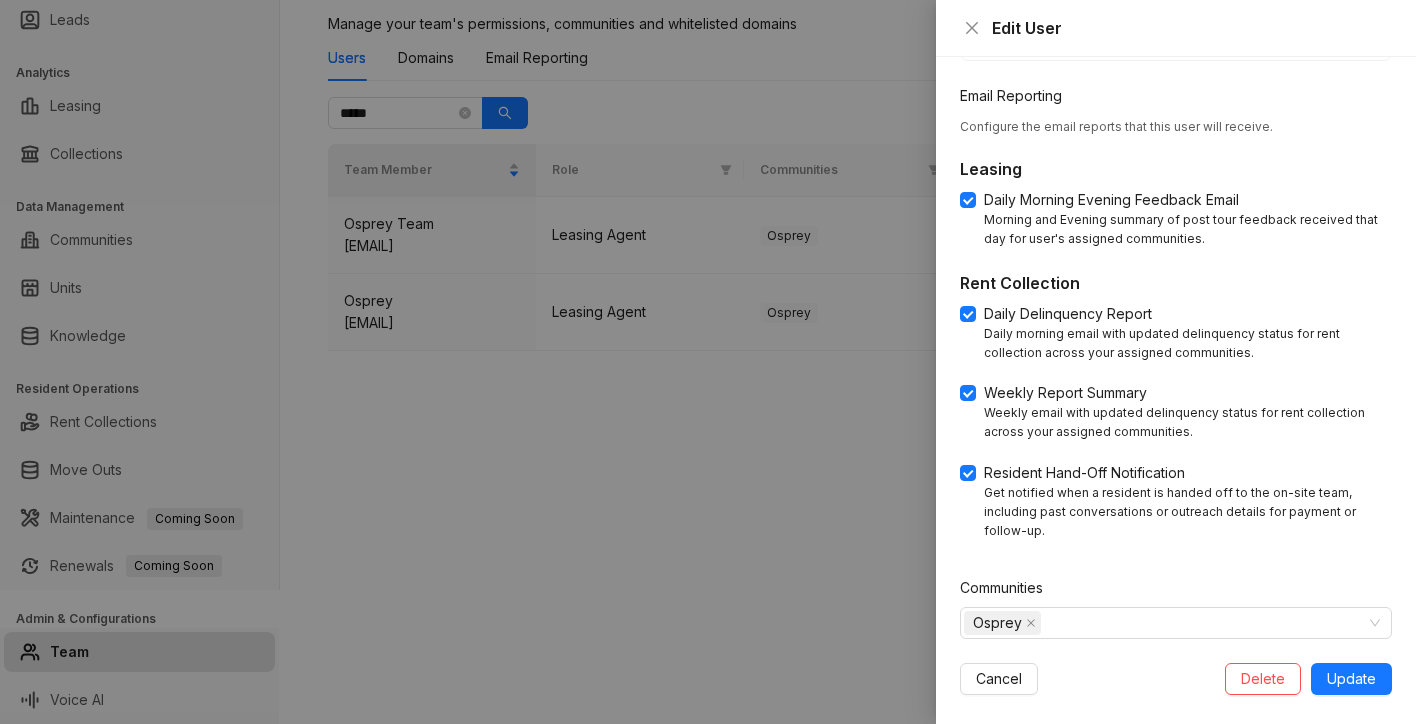 click at bounding box center [708, 362] 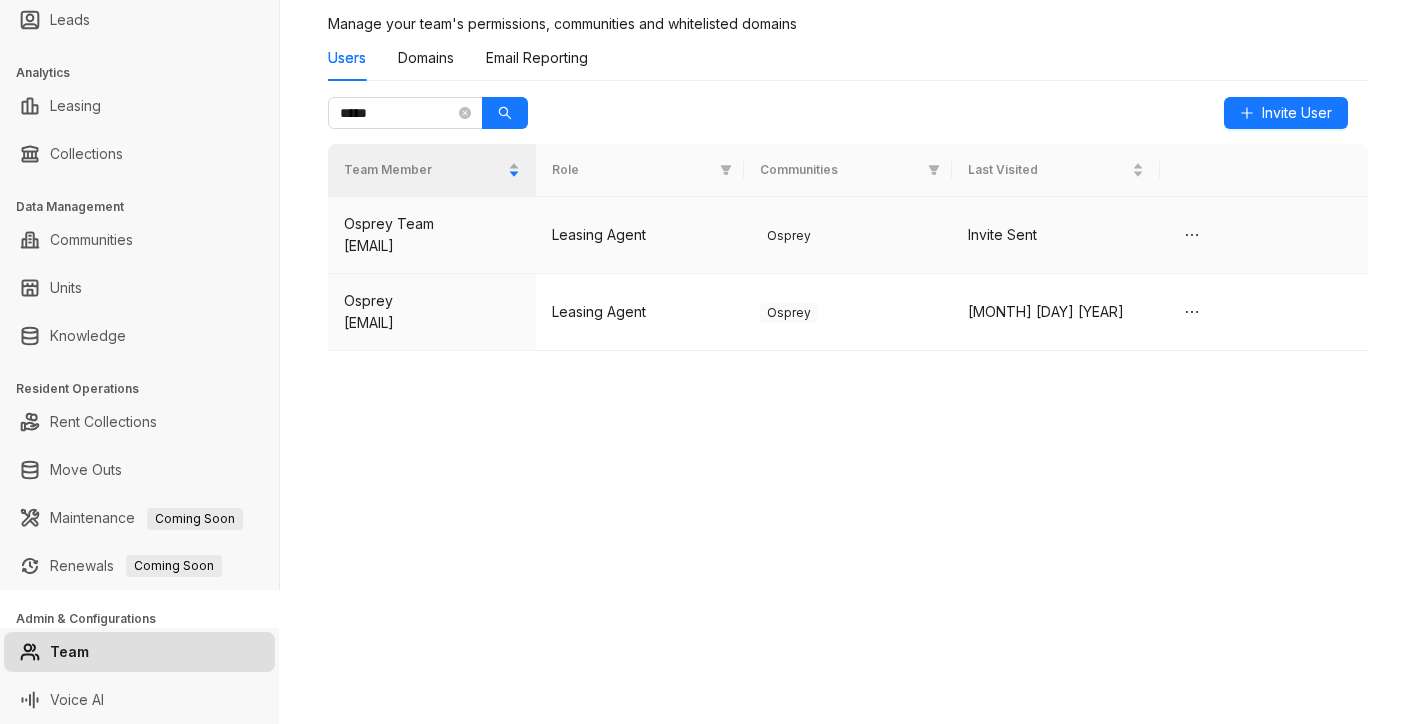 click on "ospreyteam@stylresidential.com" at bounding box center (432, 246) 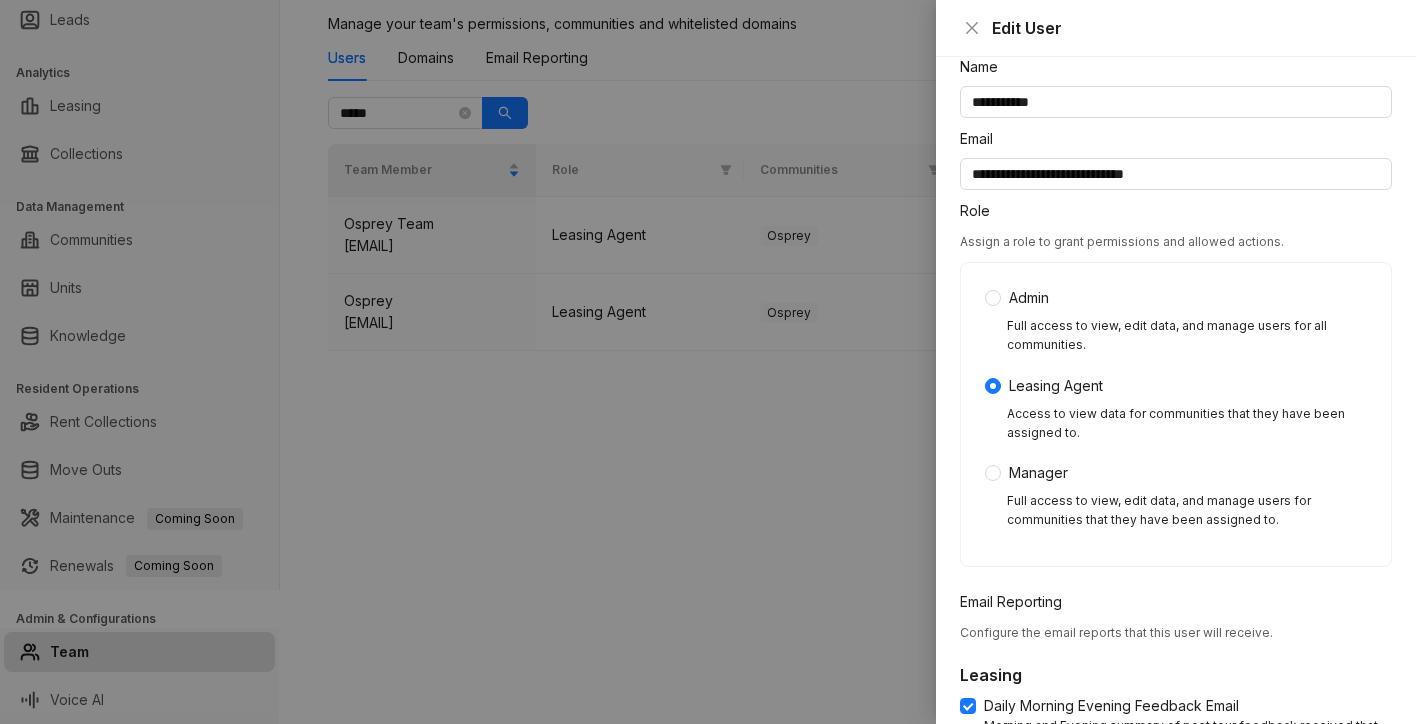 scroll, scrollTop: 0, scrollLeft: 0, axis: both 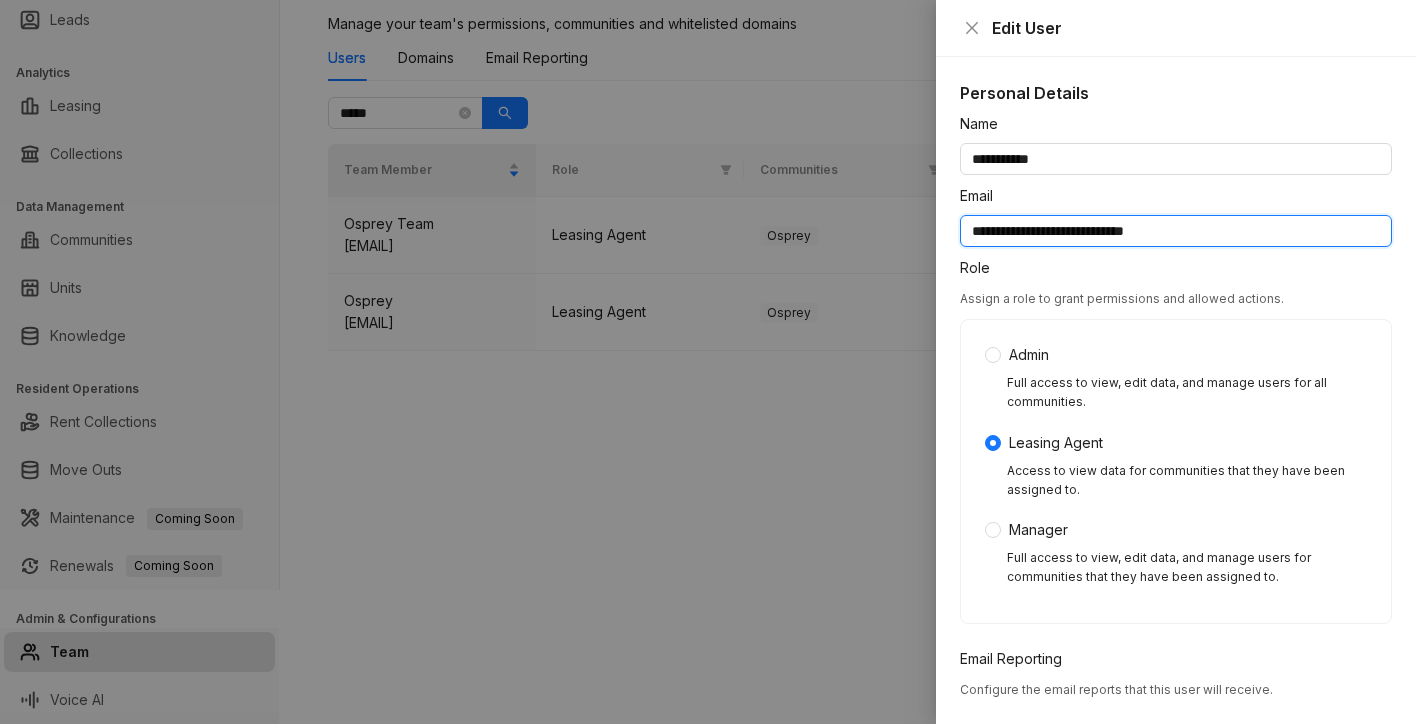 drag, startPoint x: 1194, startPoint y: 236, endPoint x: 952, endPoint y: 227, distance: 242.1673 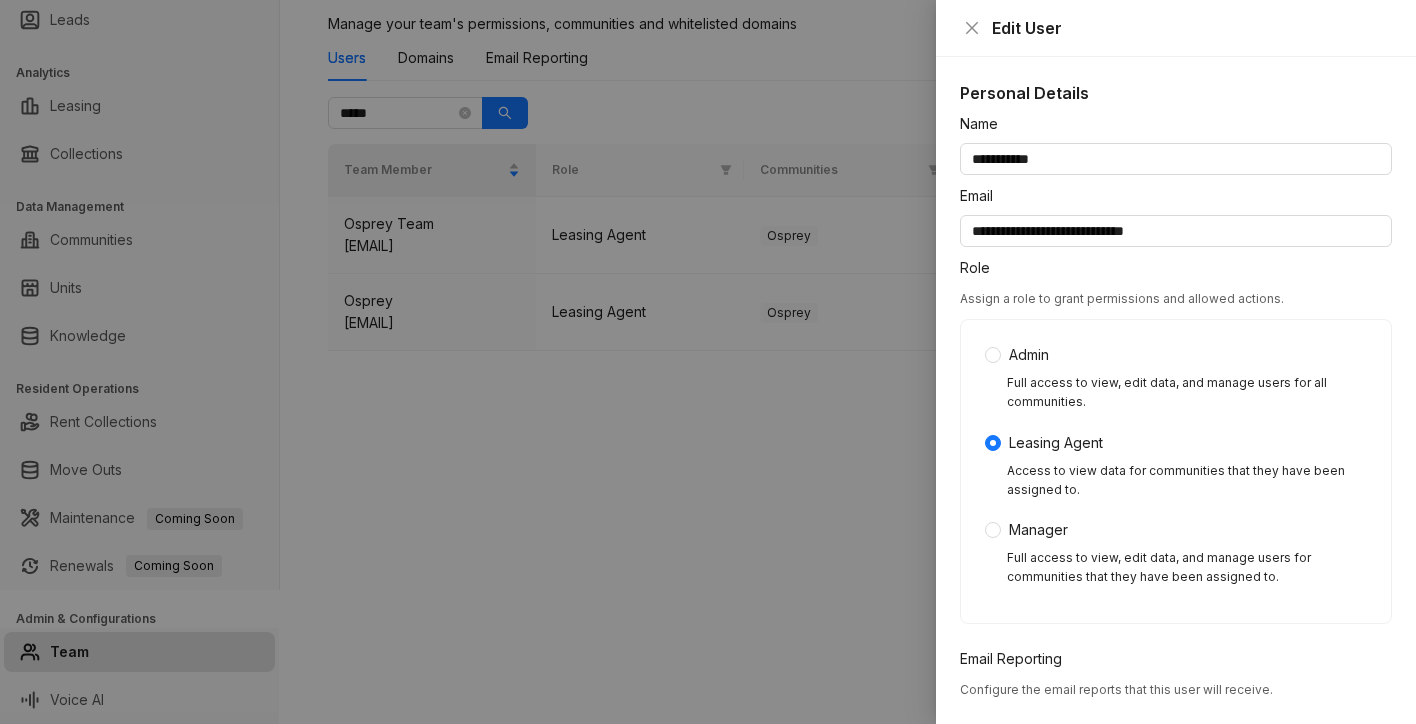click at bounding box center [708, 362] 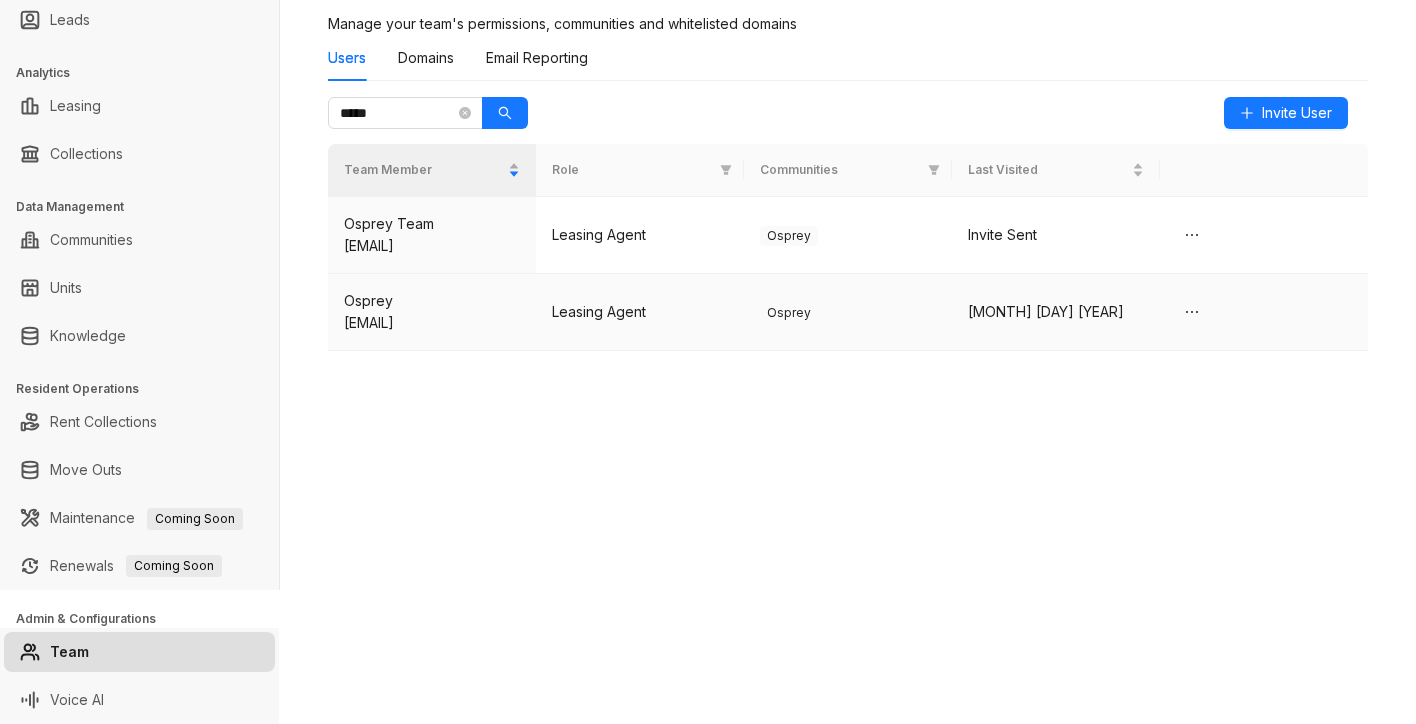 click on "Leasing Agent" at bounding box center (640, 312) 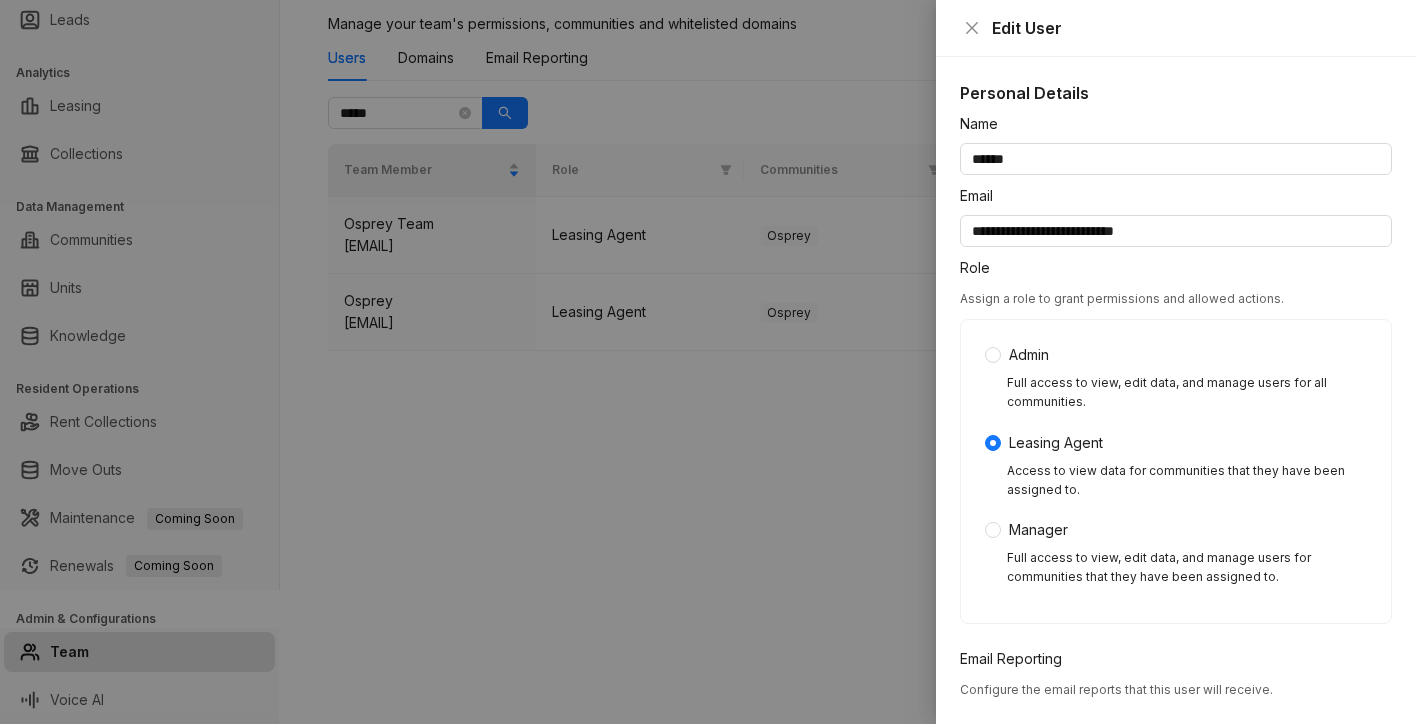 click at bounding box center [708, 362] 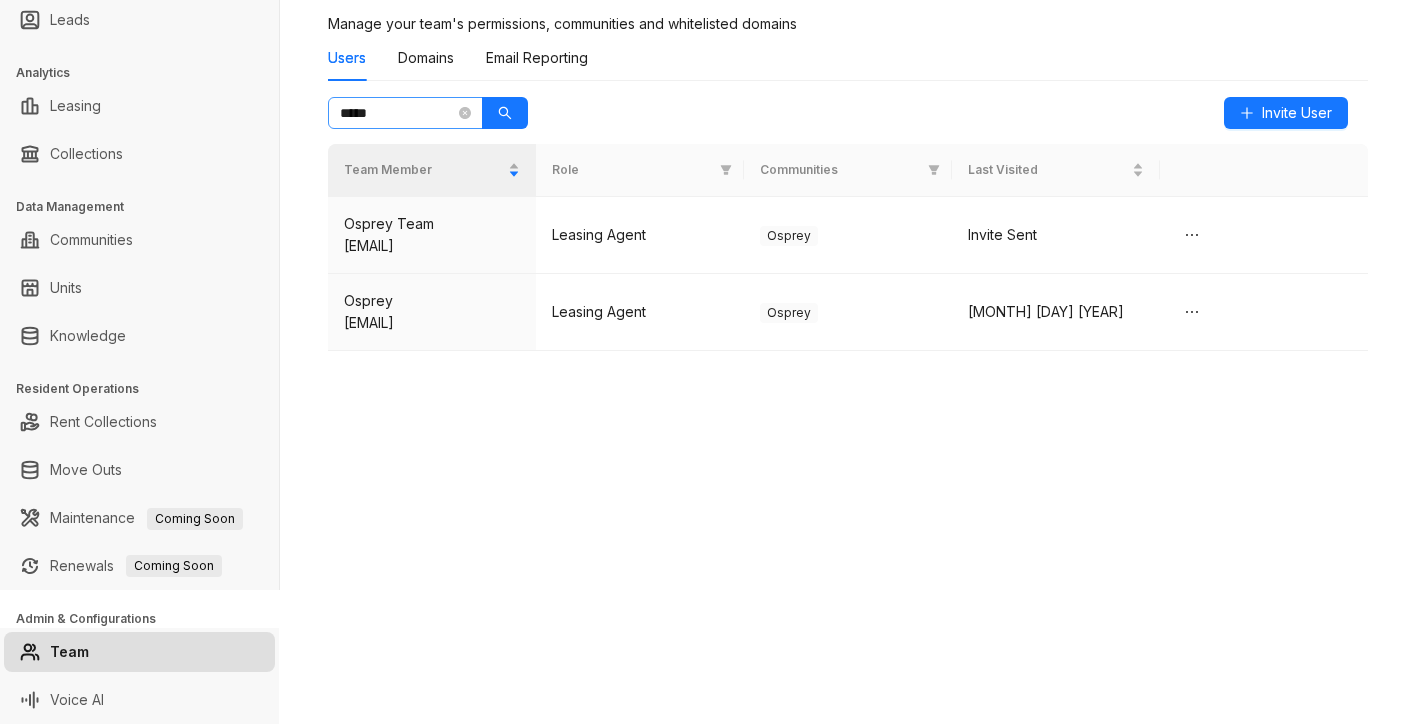click on "*****" at bounding box center (405, 113) 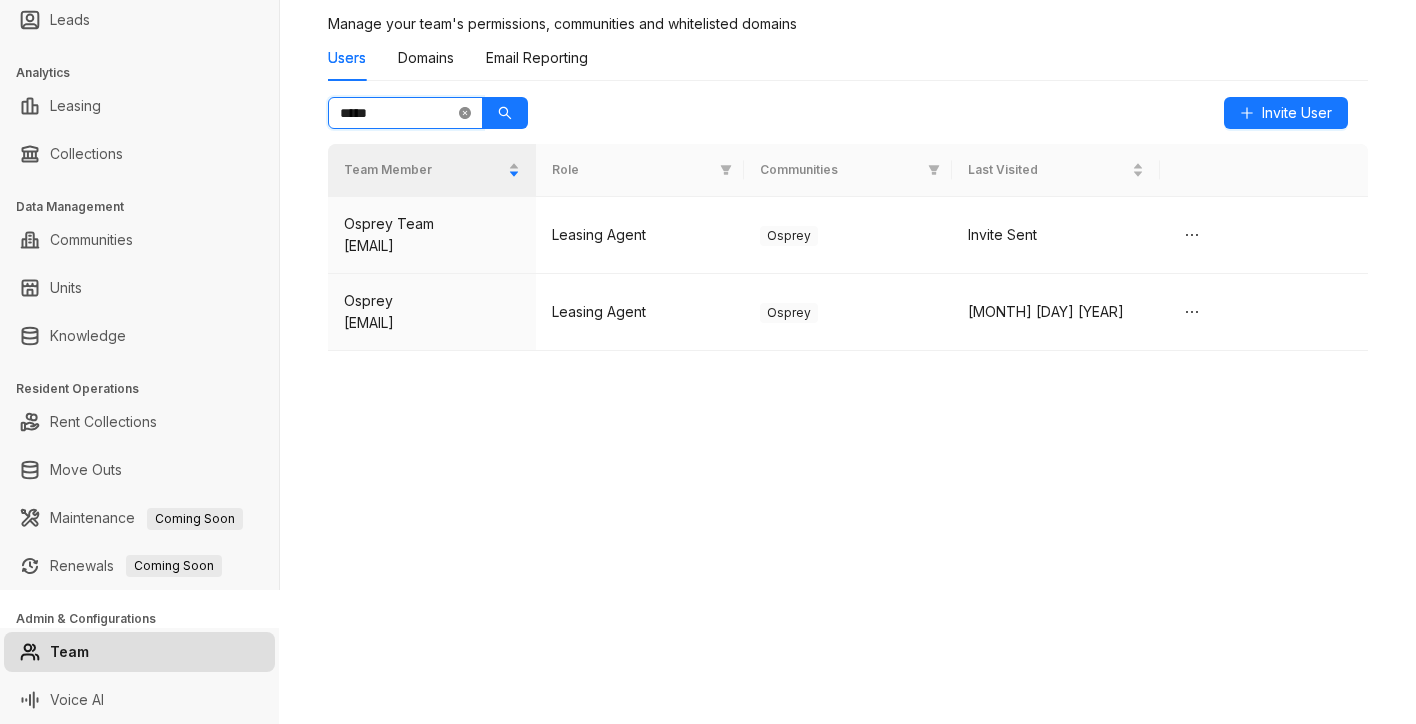 click 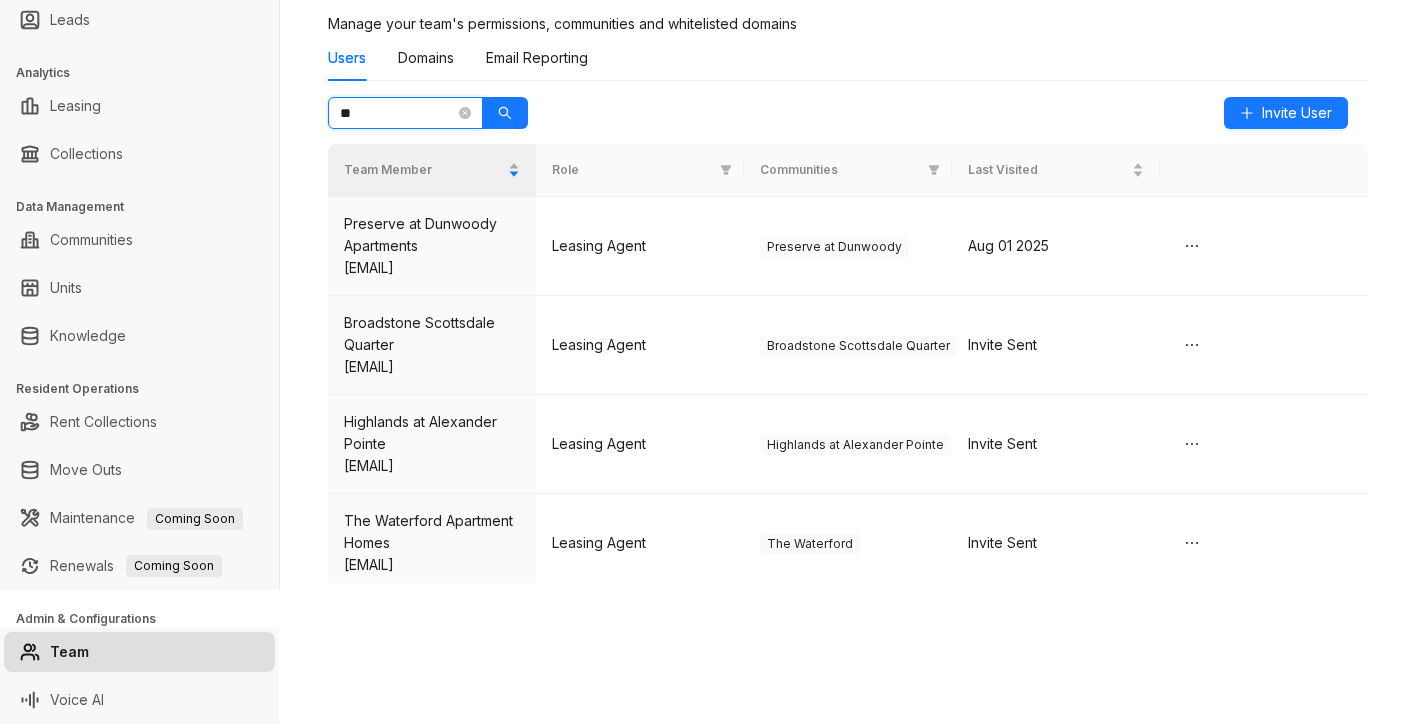 type on "*" 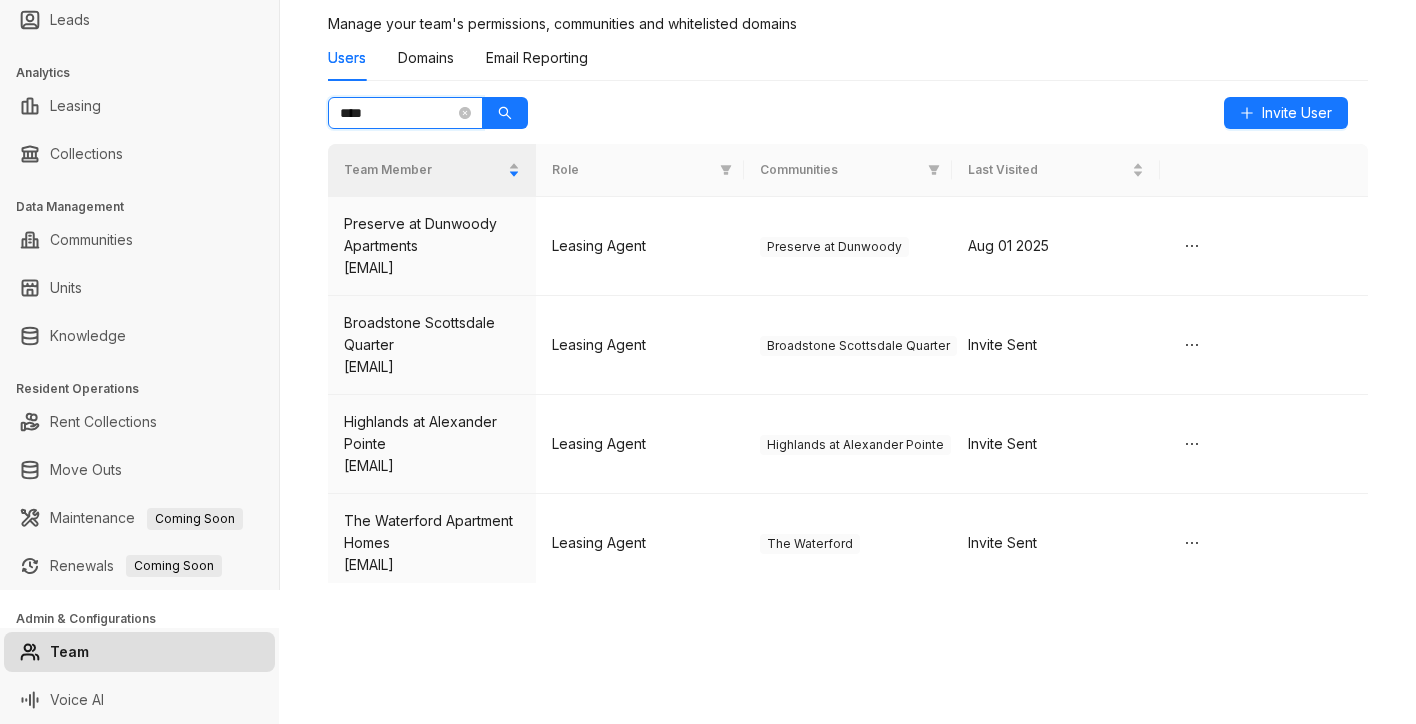 scroll, scrollTop: 0, scrollLeft: 0, axis: both 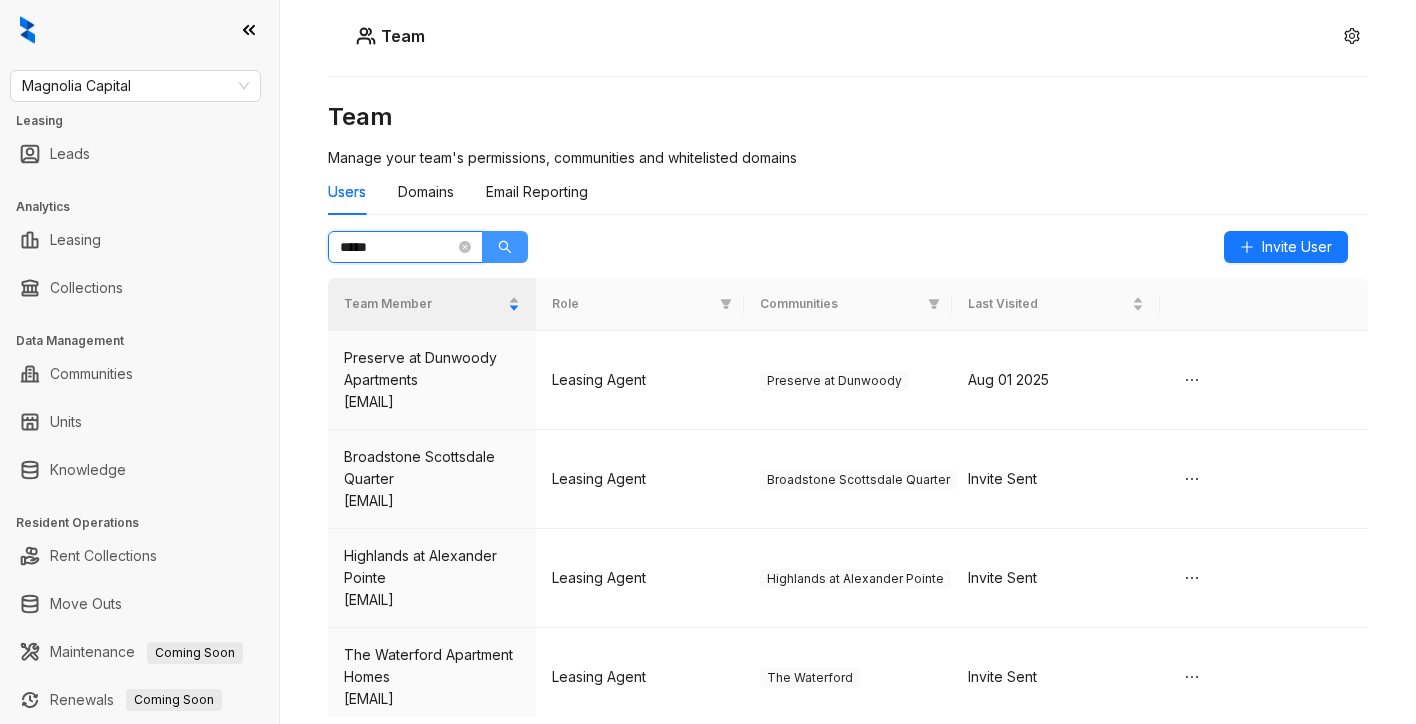 click 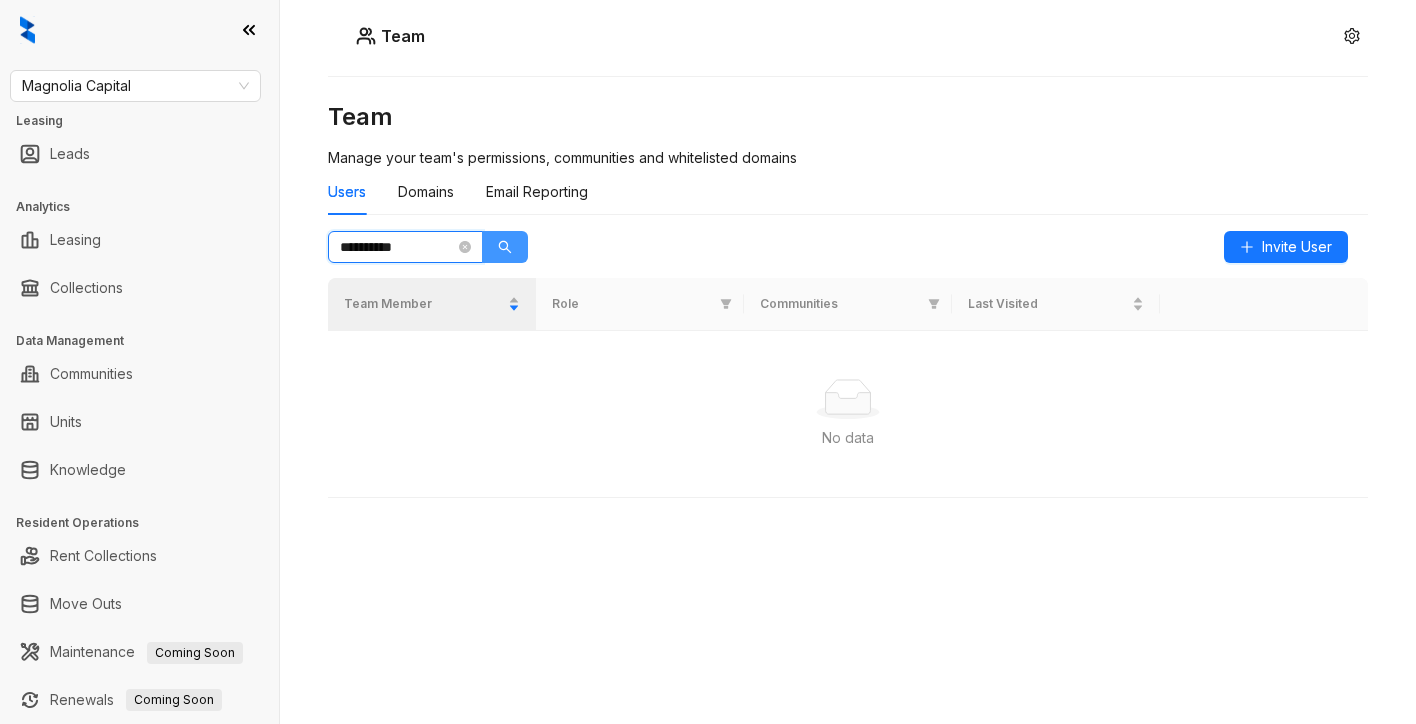 type on "**********" 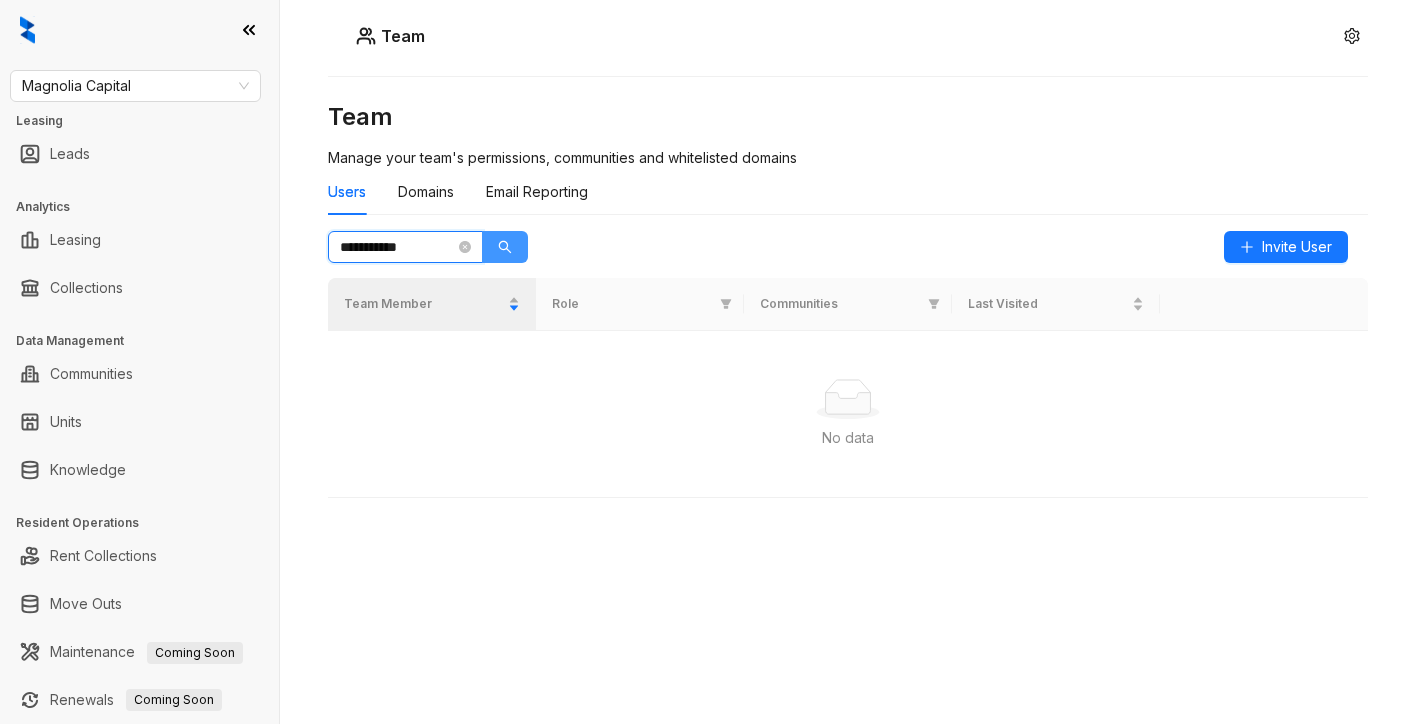 click 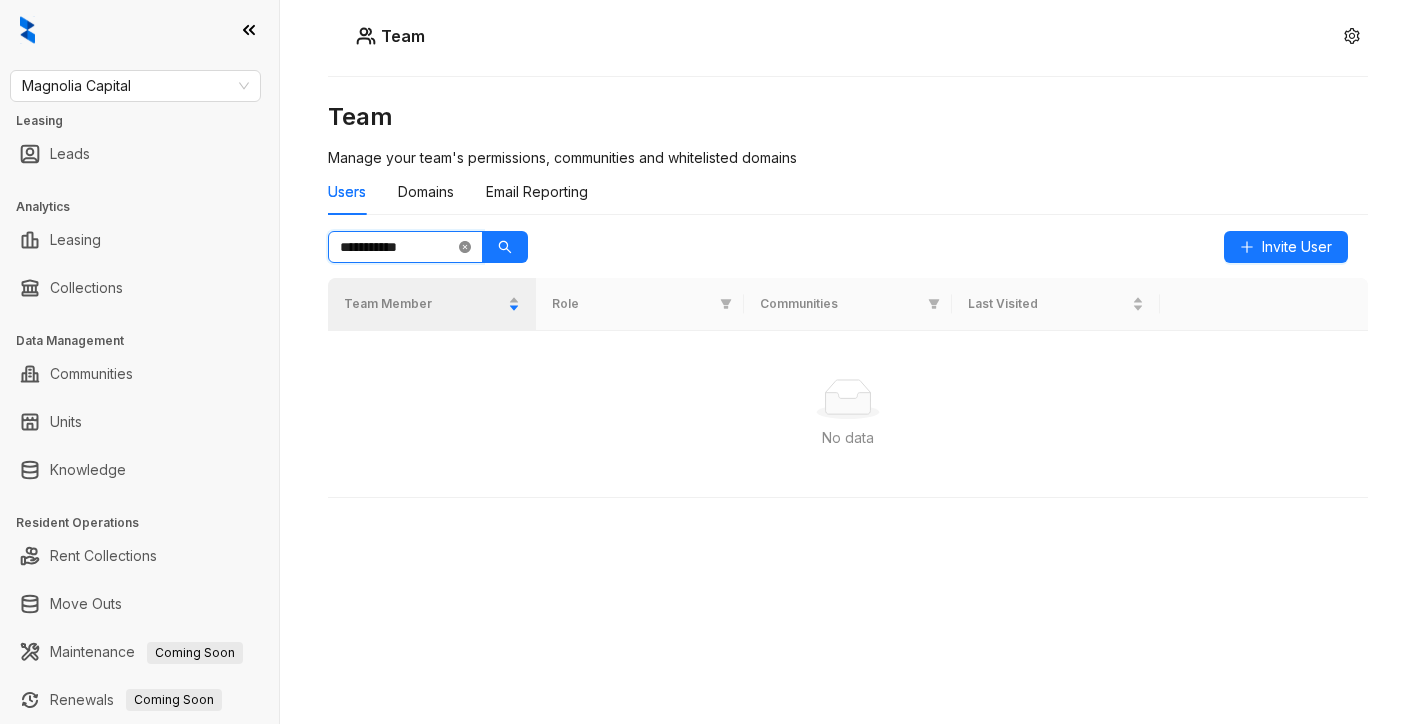 click 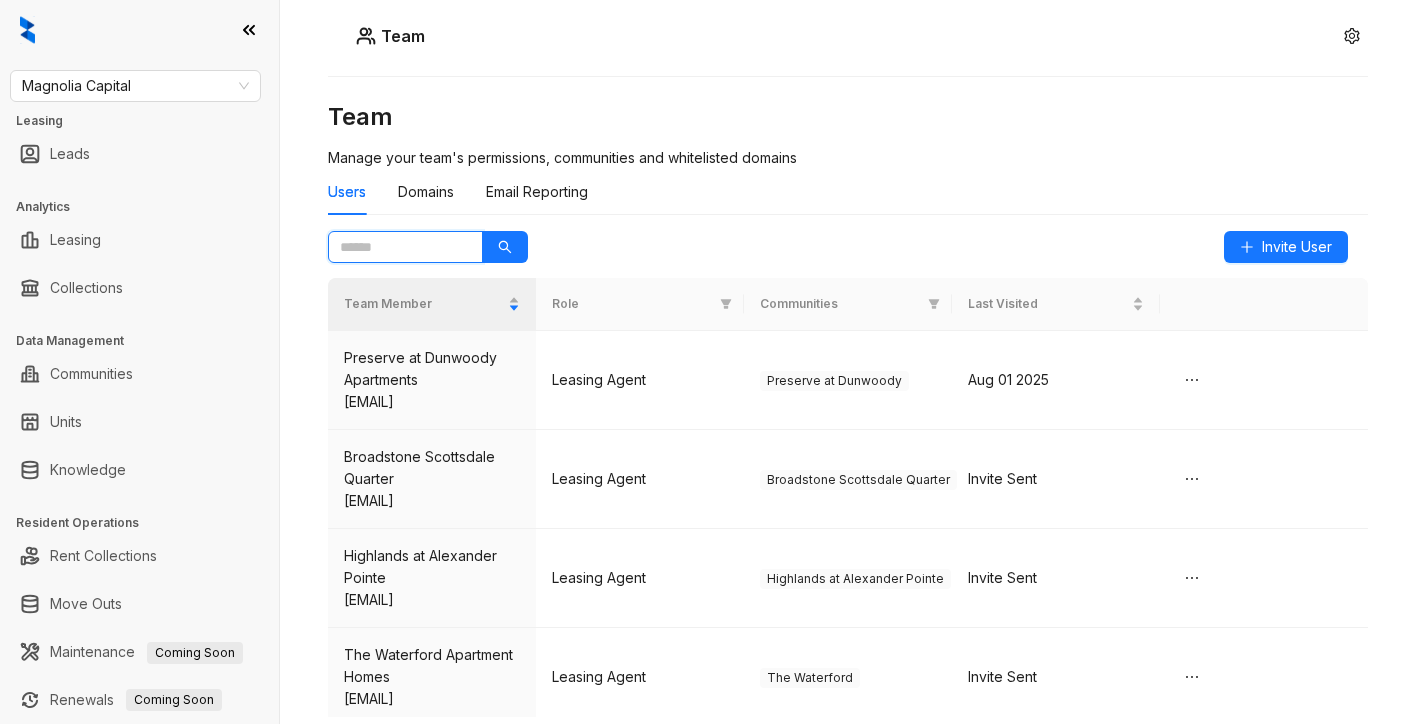 click at bounding box center [397, 247] 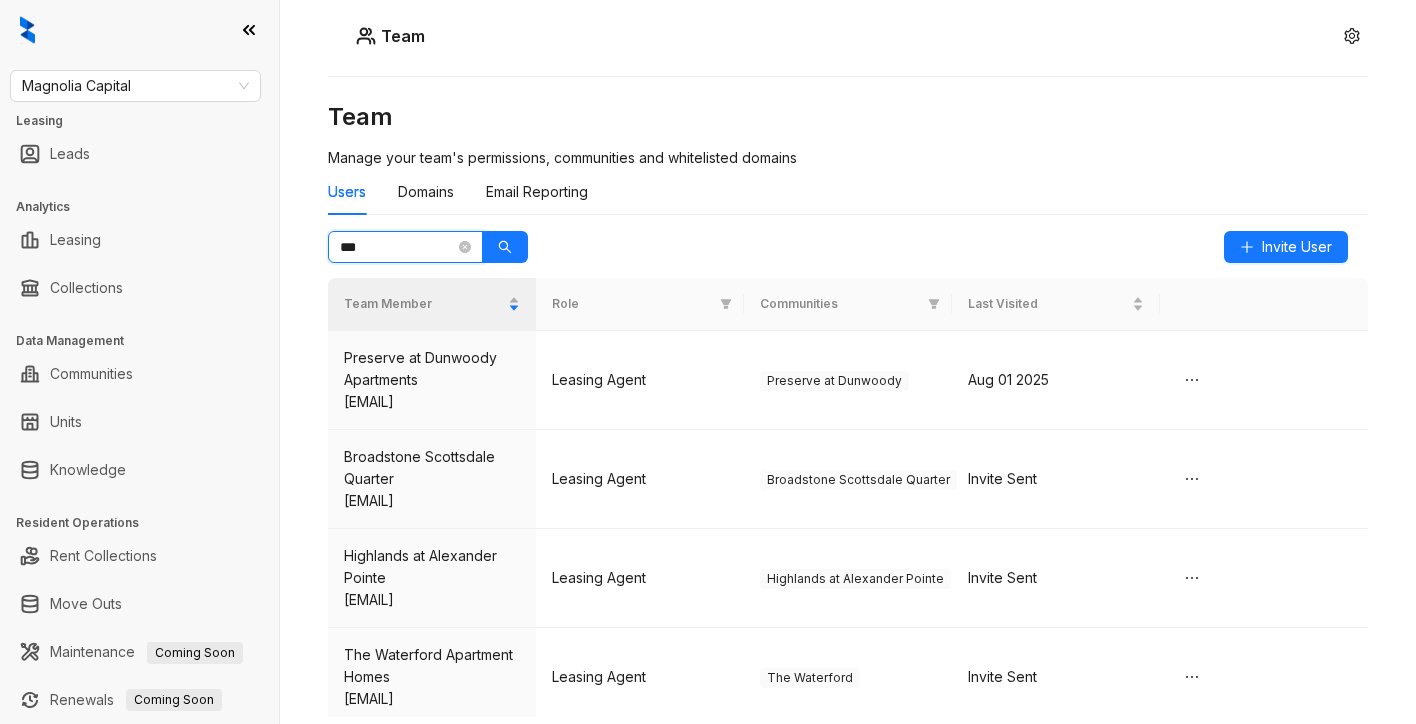 type on "***" 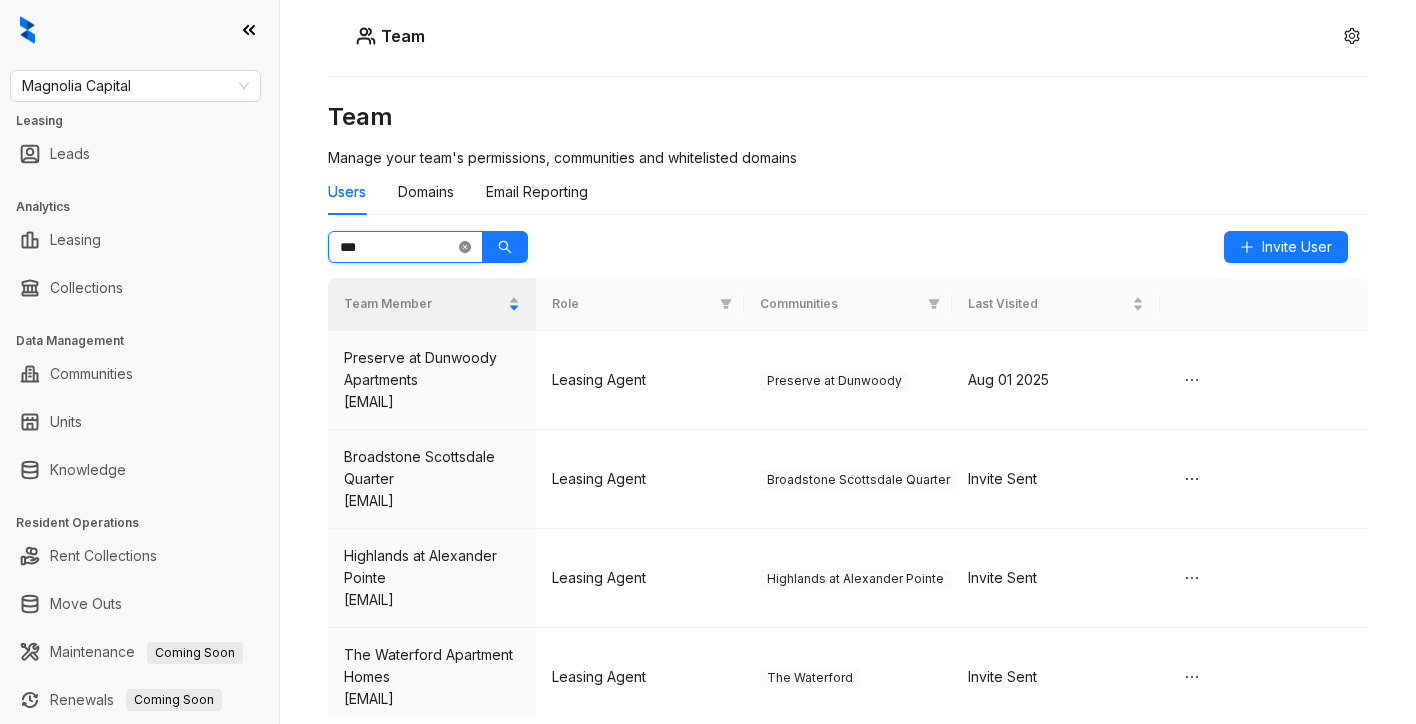 click 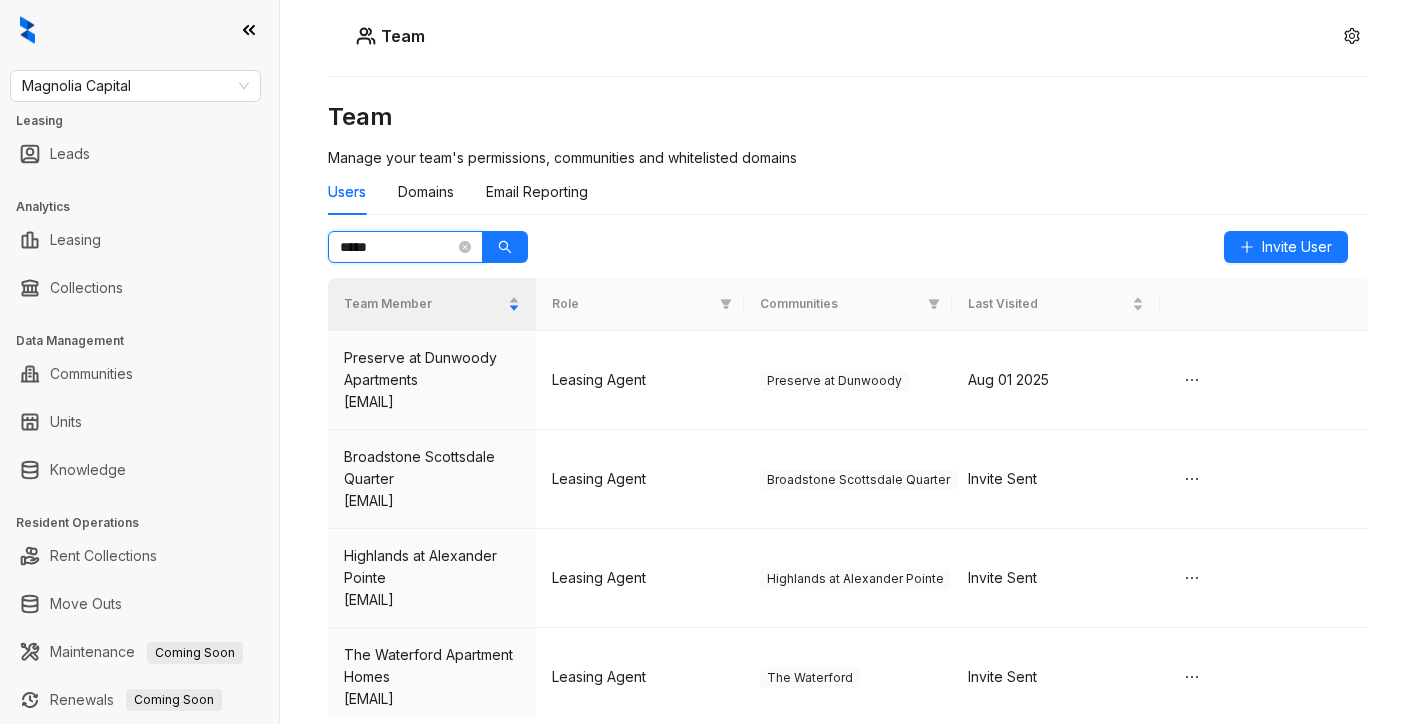 type on "*****" 